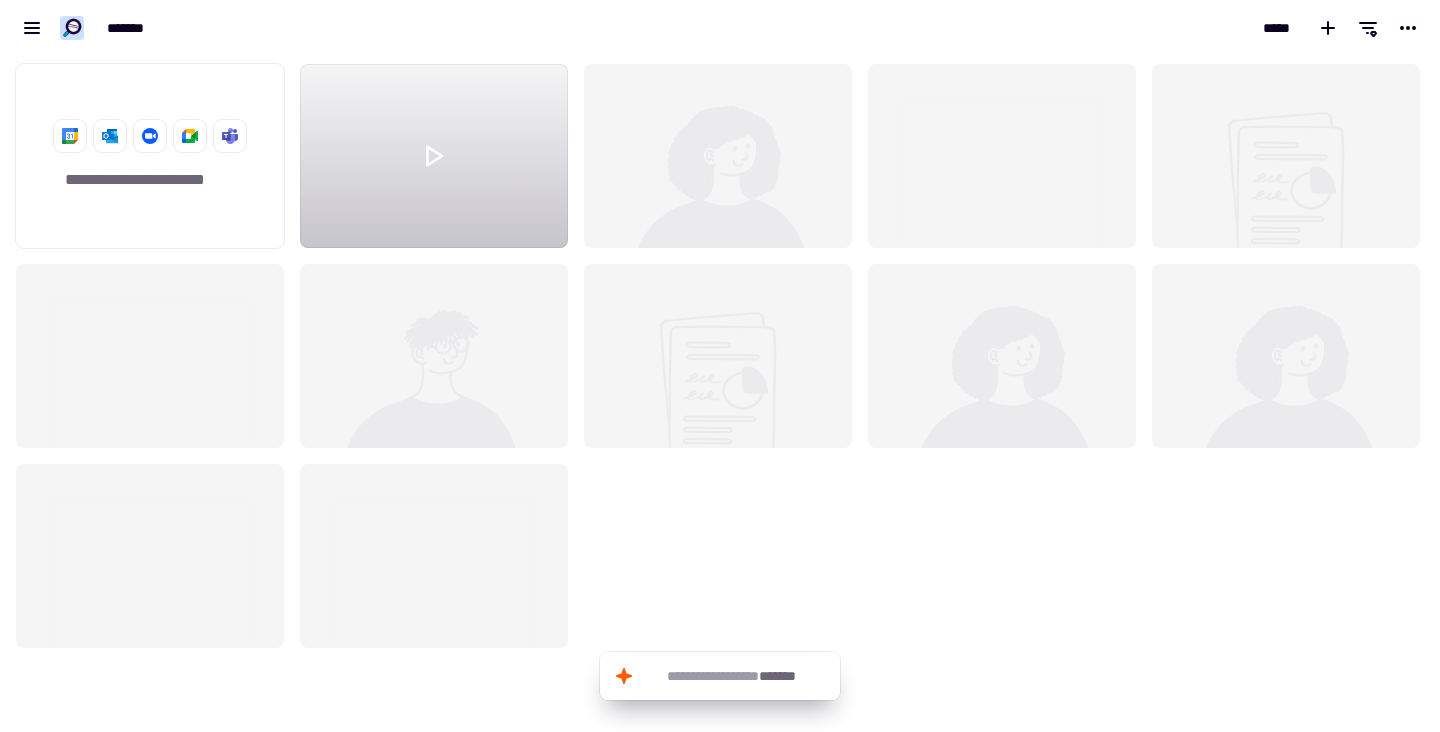 scroll, scrollTop: 0, scrollLeft: 0, axis: both 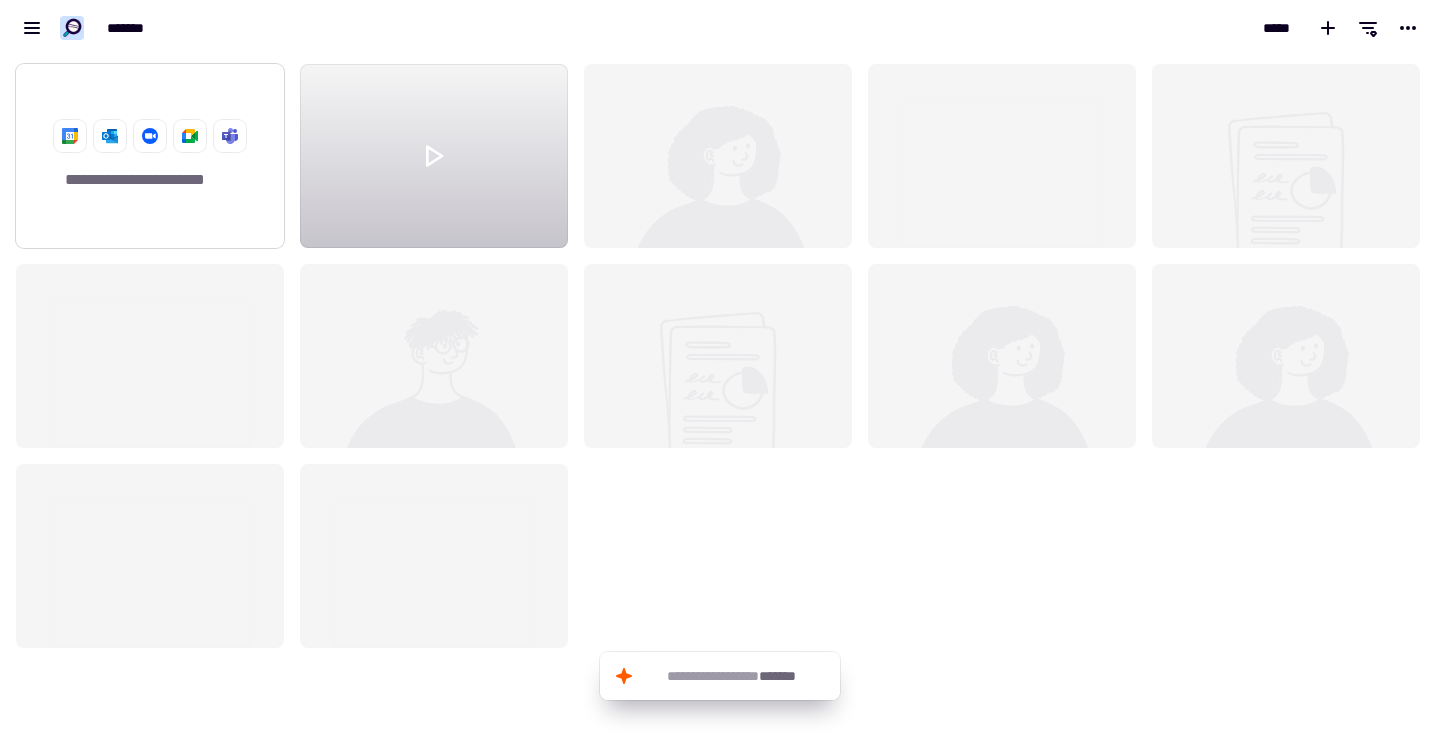 click on "**********" 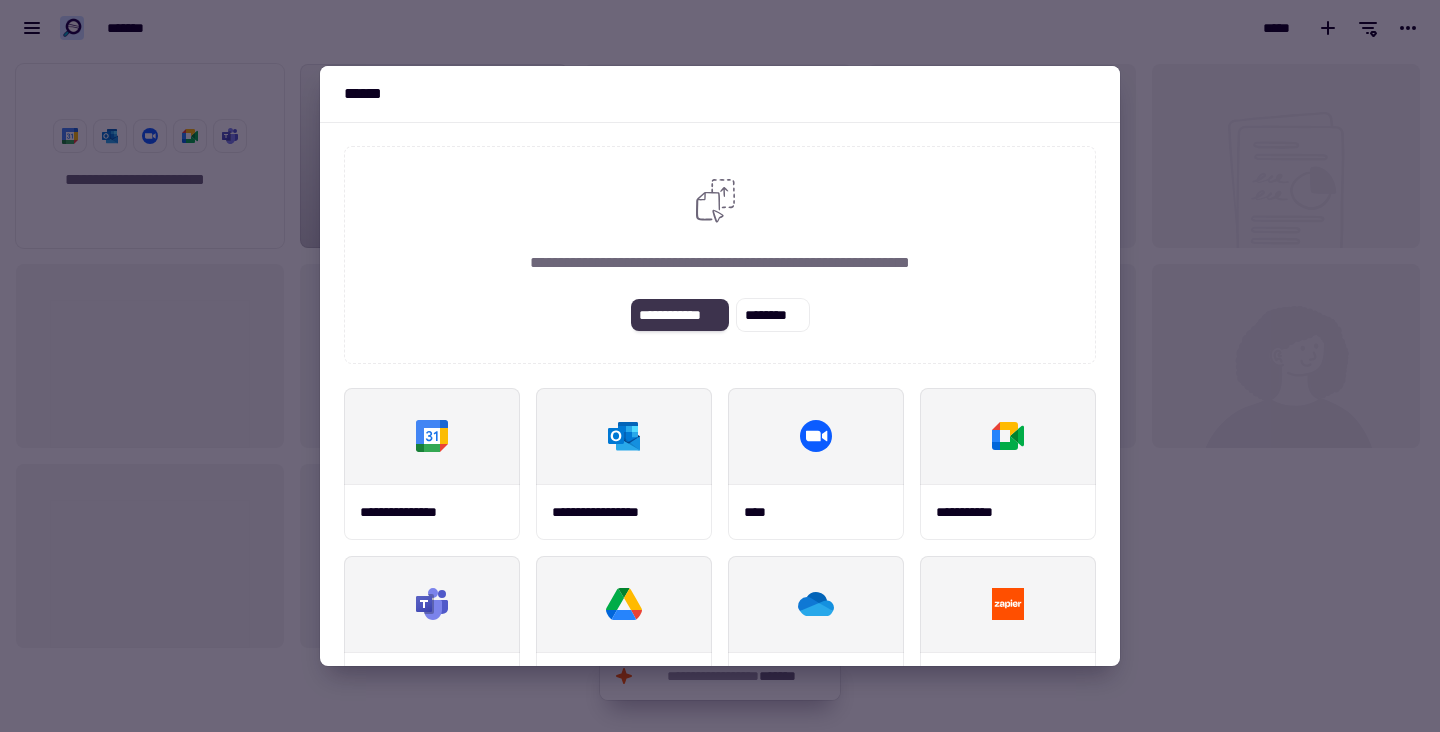 click on "**********" 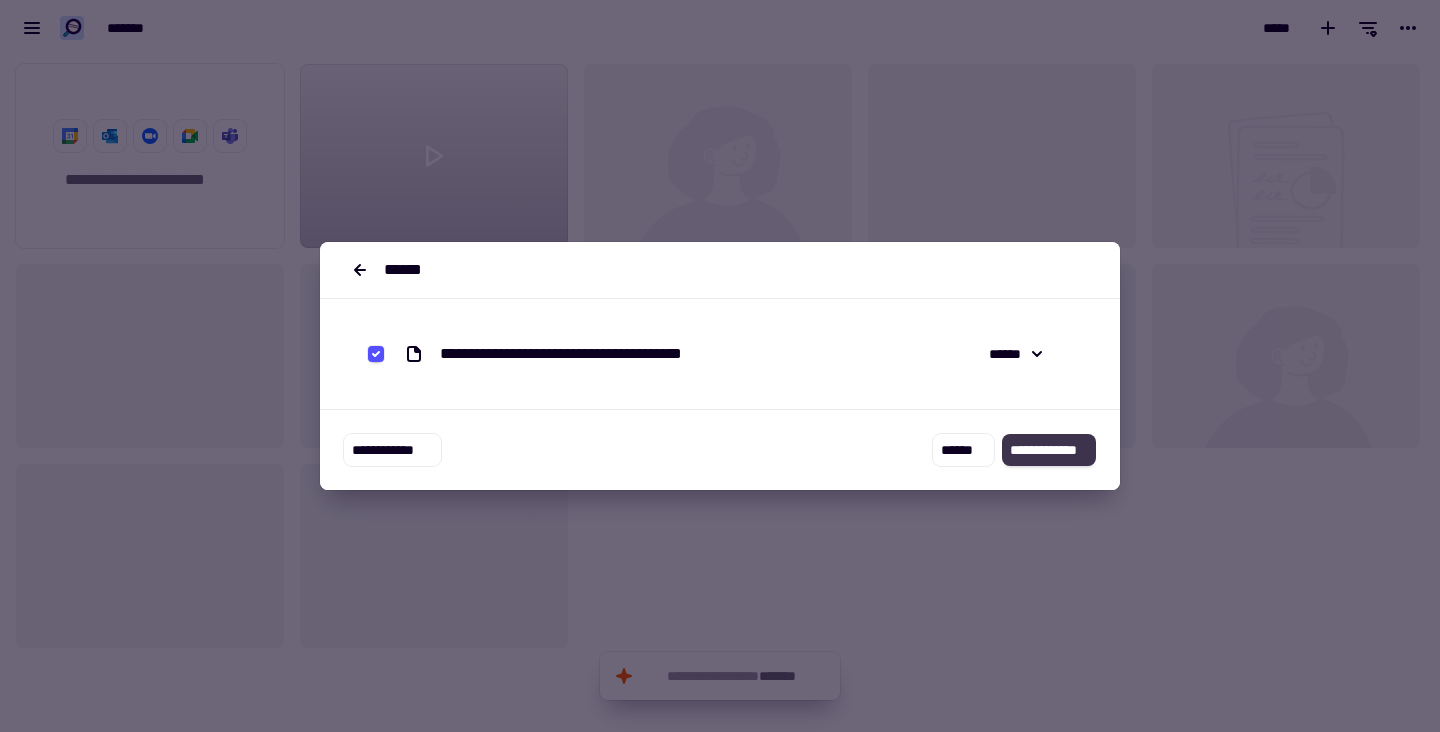 click on "**********" 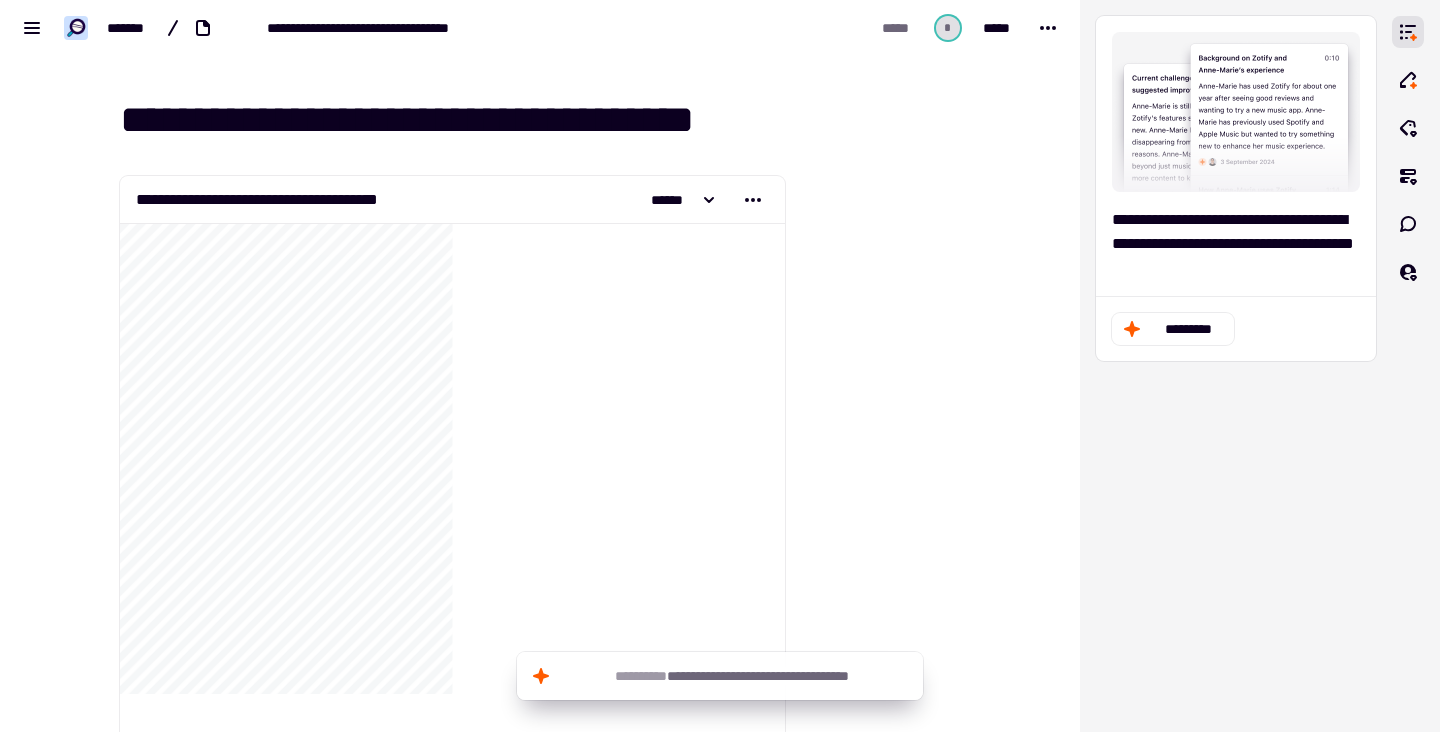 scroll, scrollTop: 0, scrollLeft: 0, axis: both 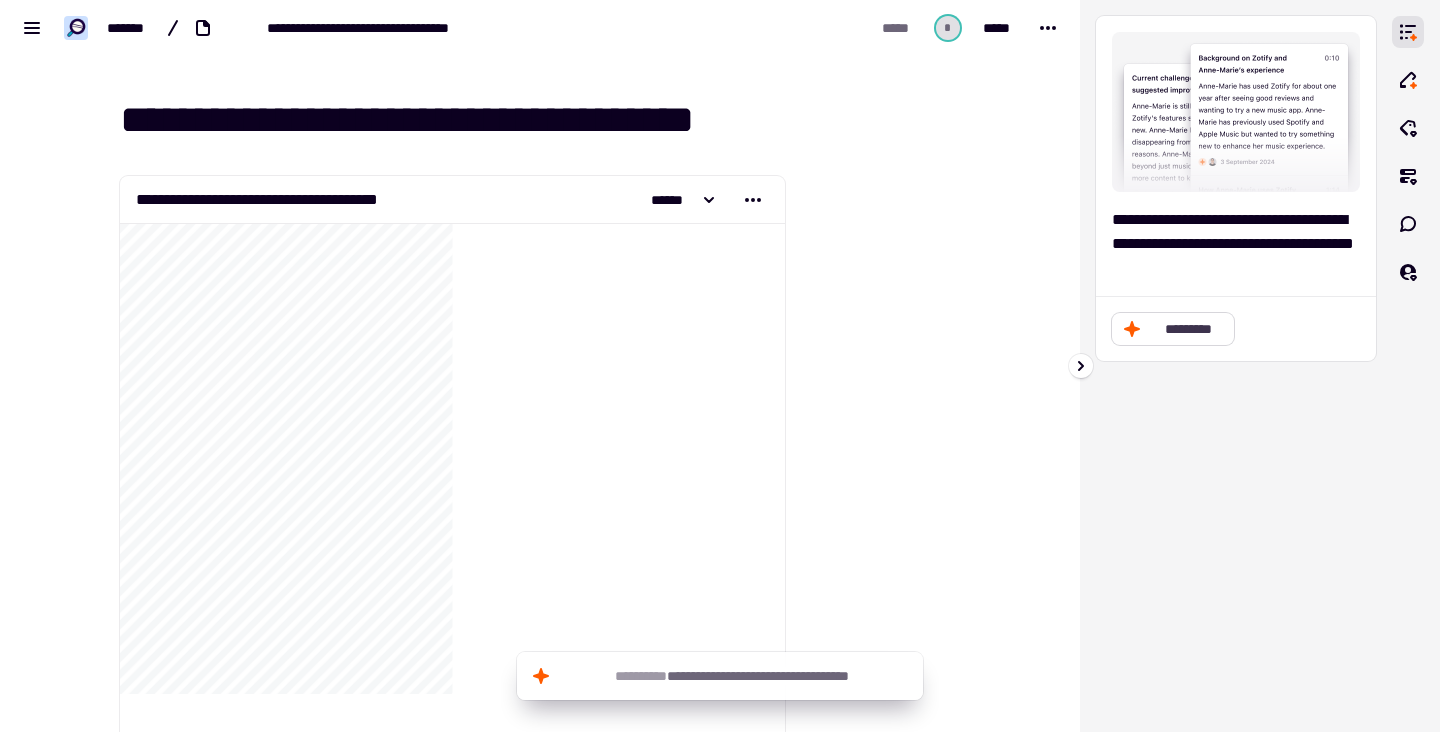 click on "*********" 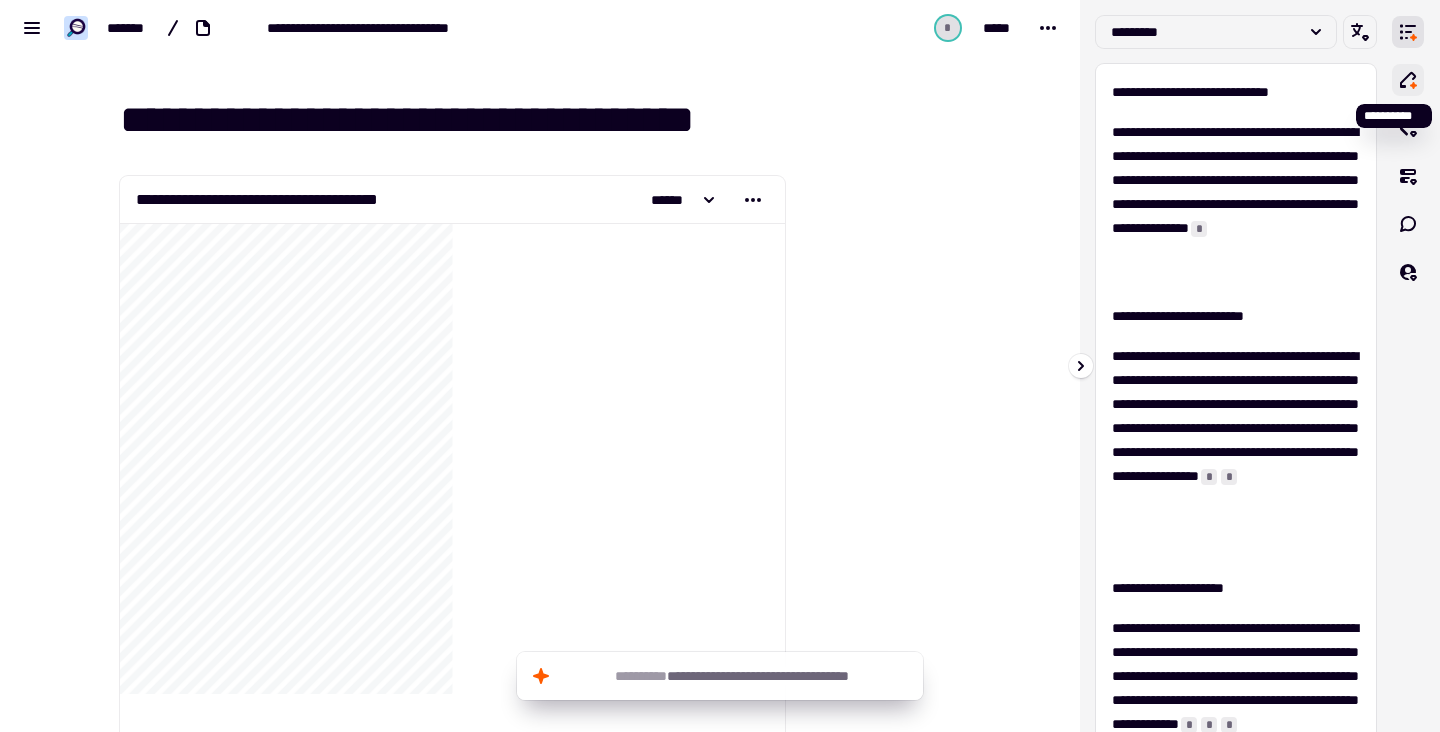 click 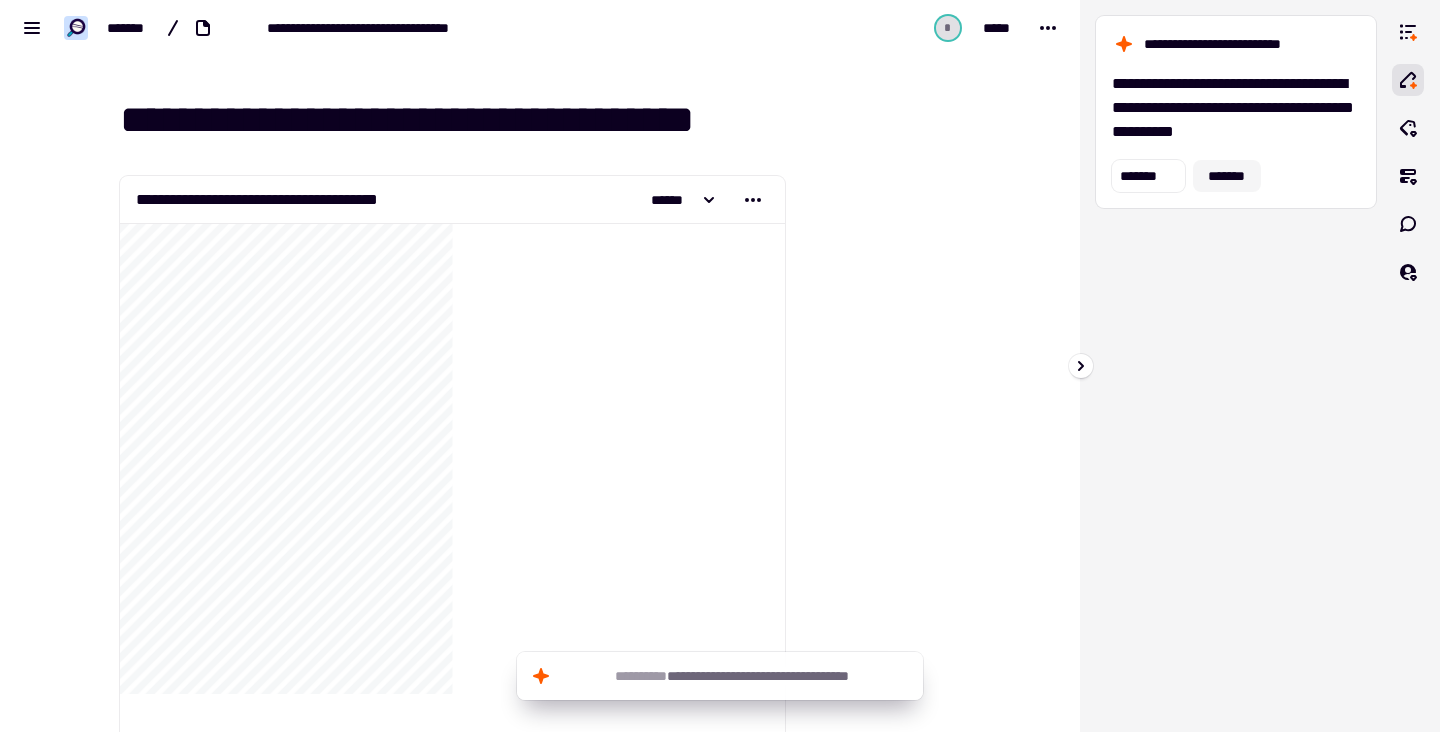 click on "*******" 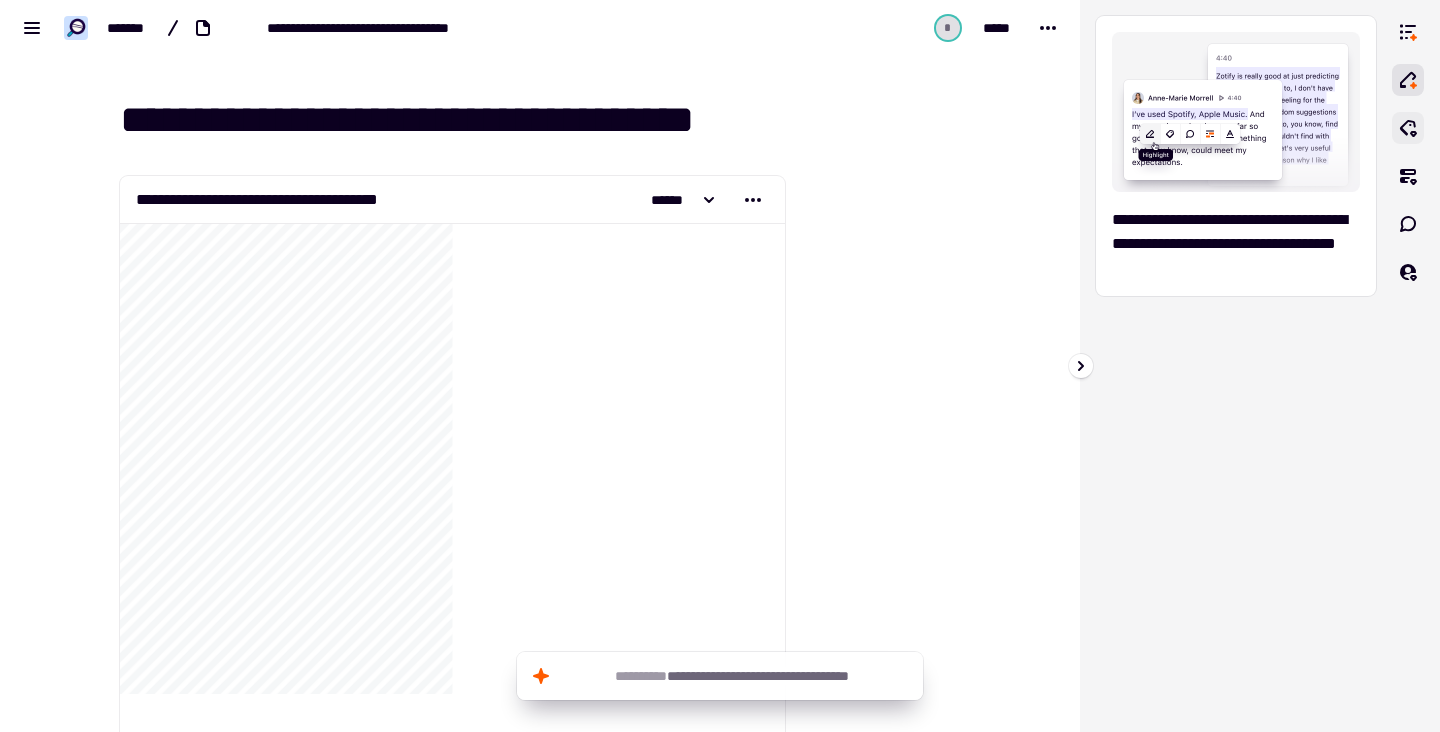 click 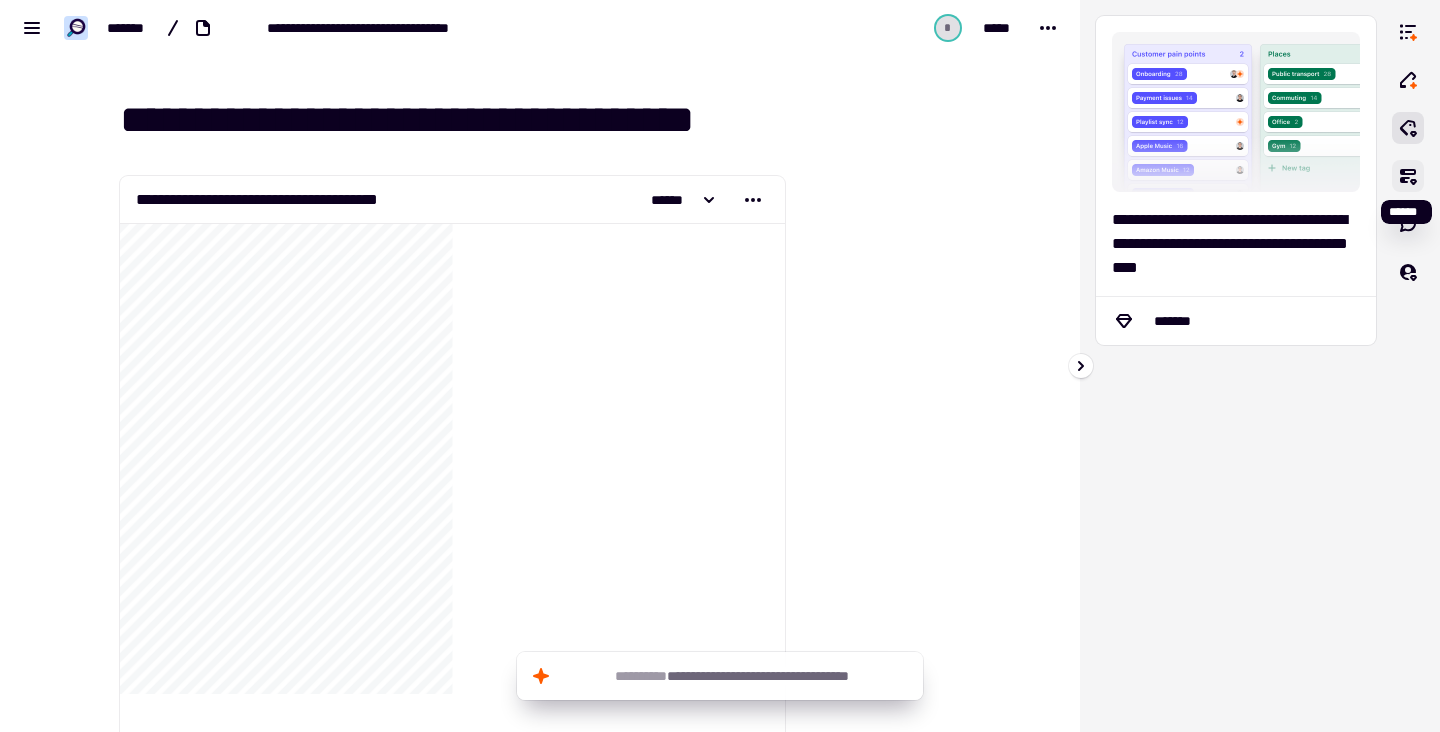 click 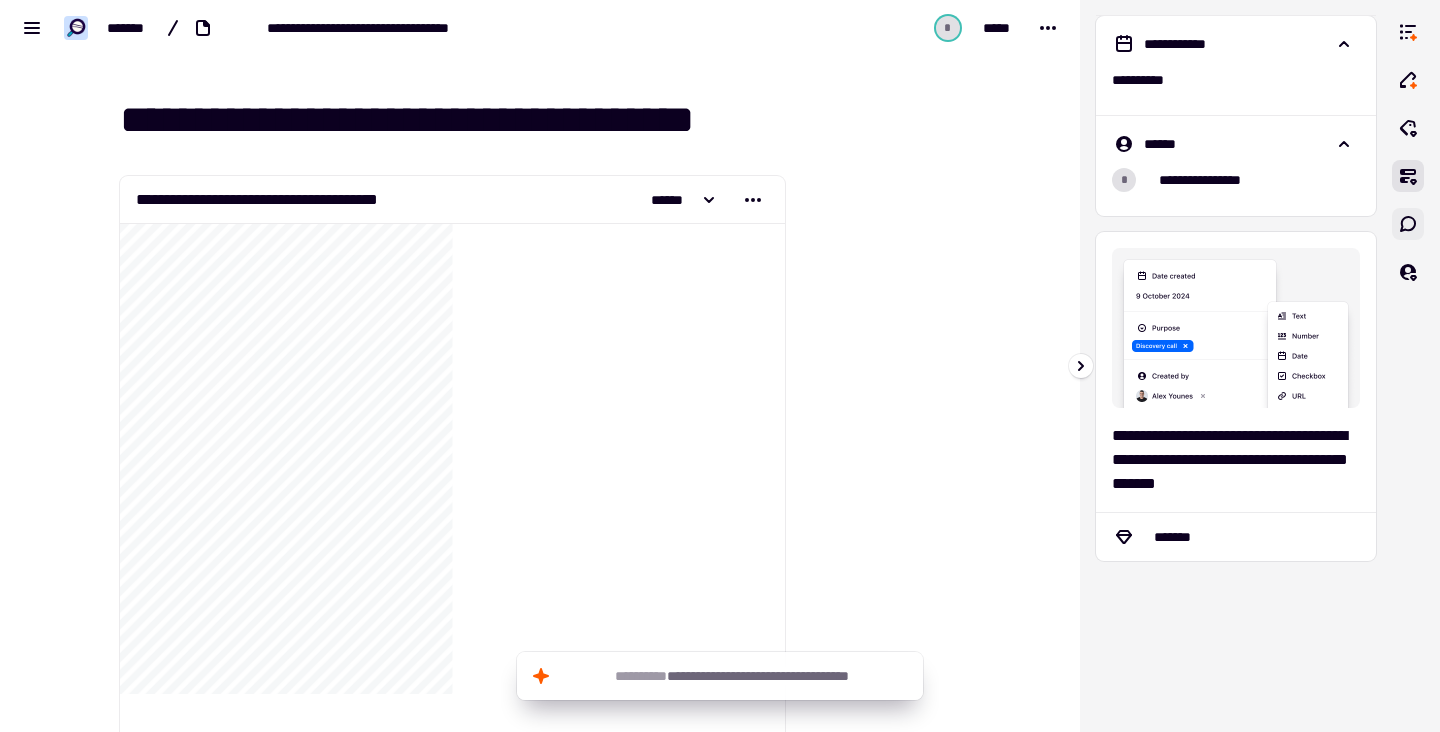 click 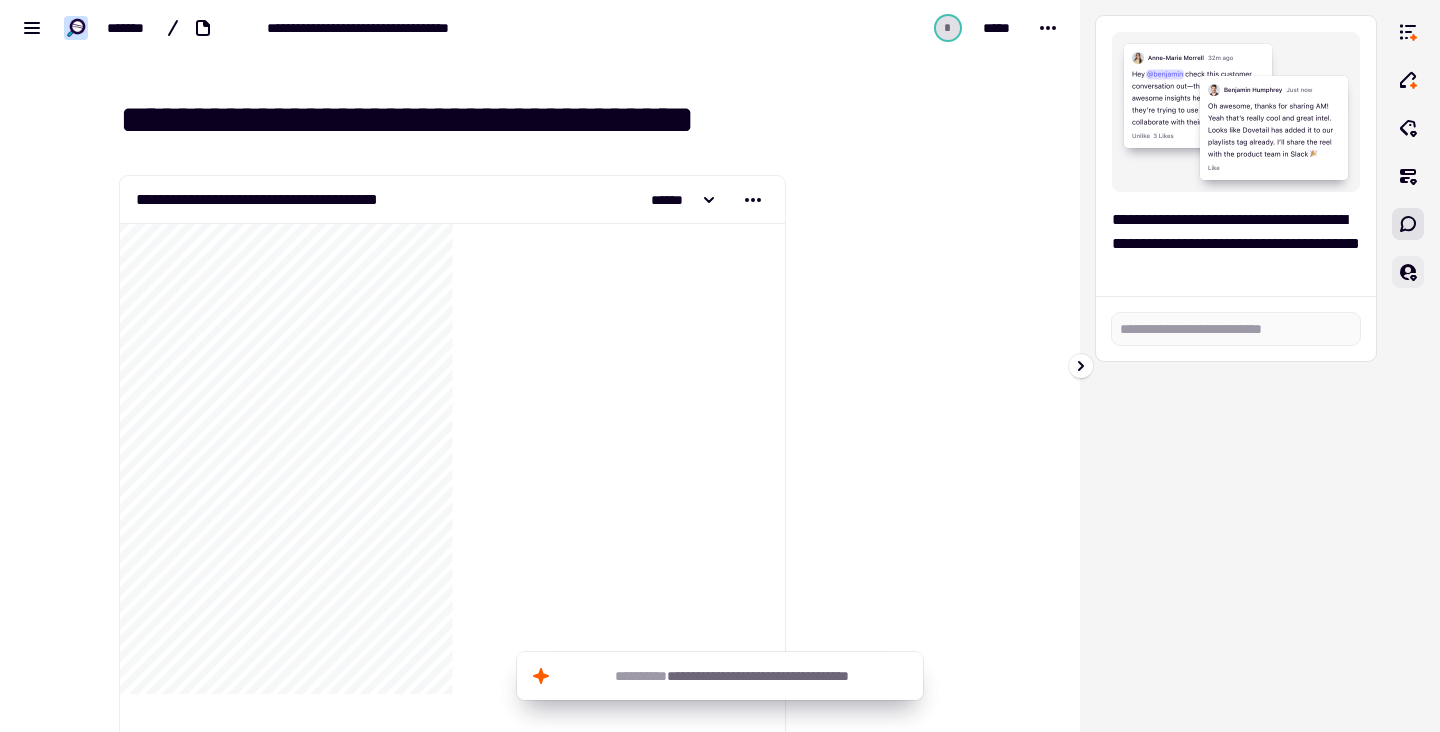 click 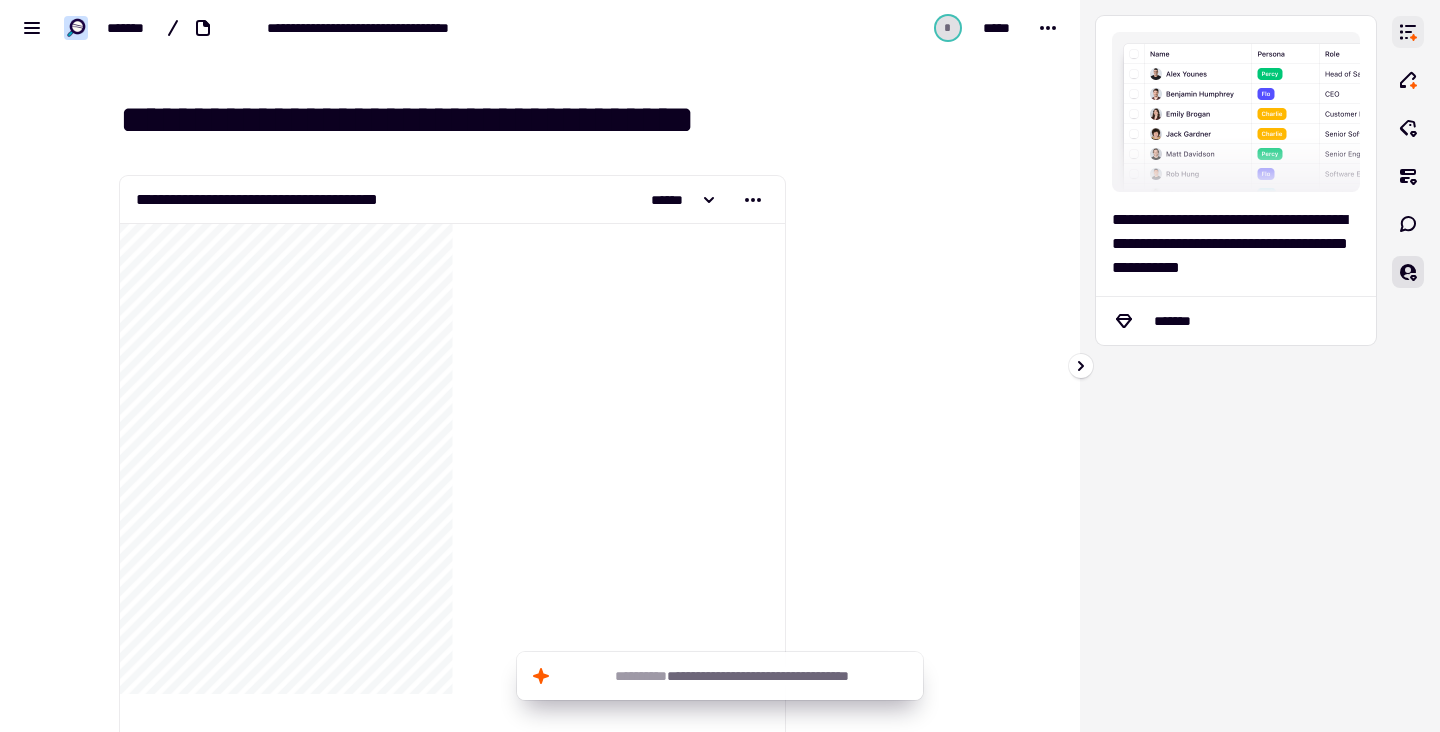 click 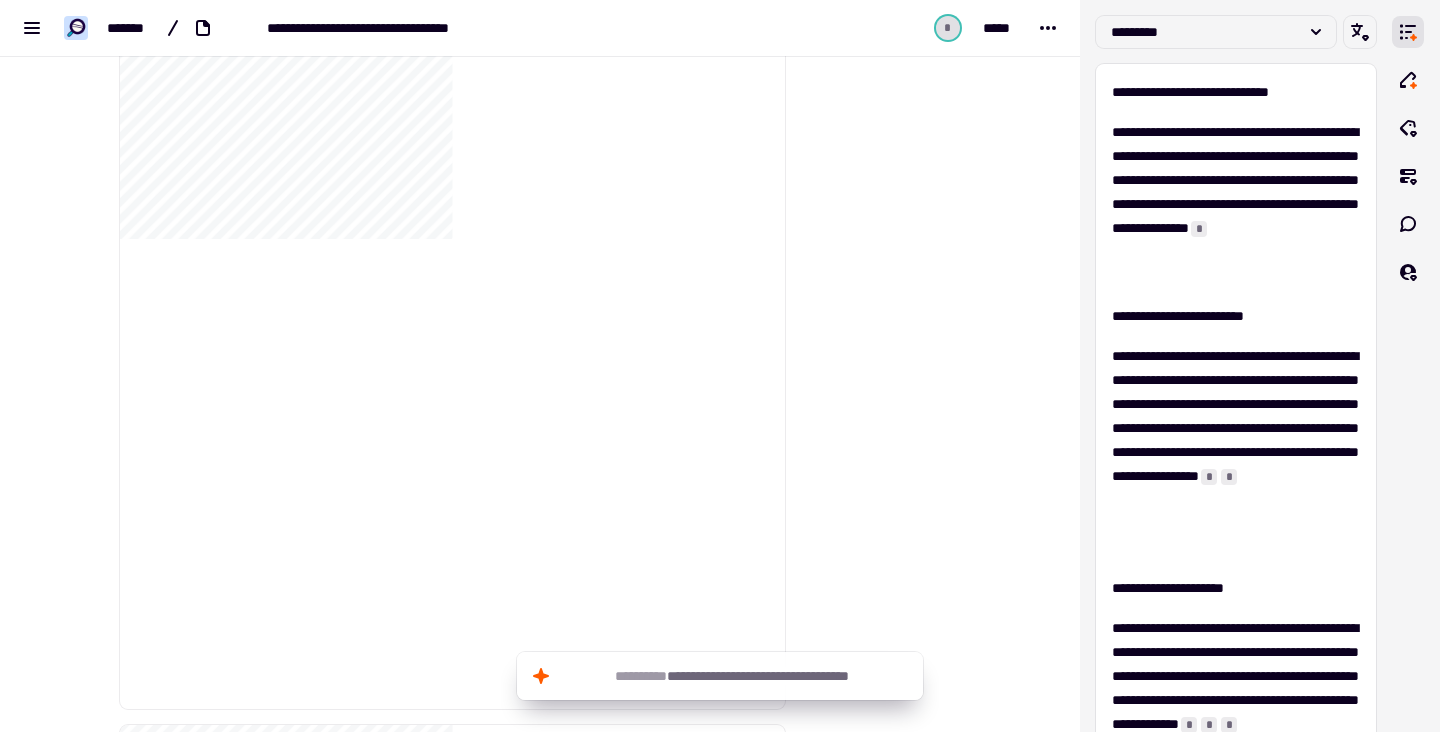 scroll, scrollTop: 460, scrollLeft: 0, axis: vertical 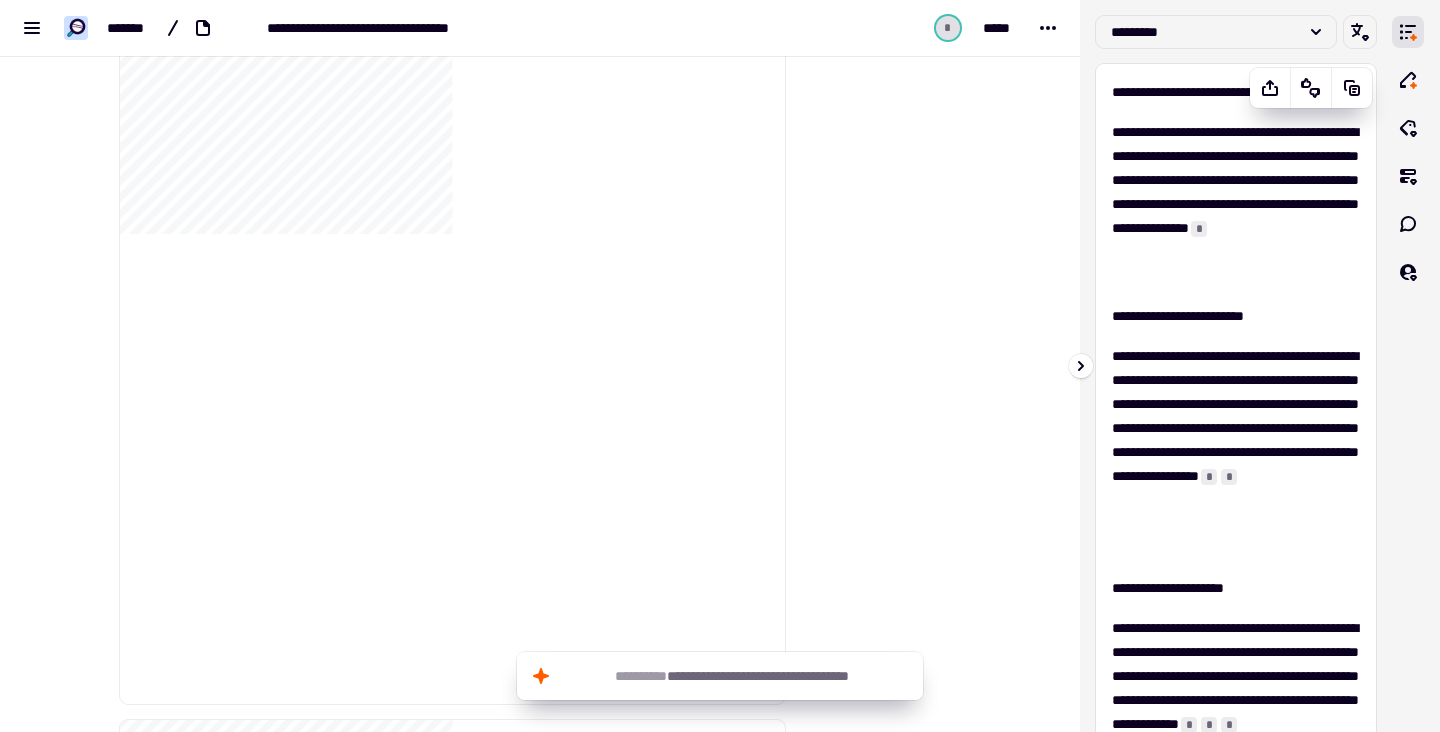 click on "[FIRST] [LAST] [PHONE] [EMAIL] [ADDRESS] [CITY] [STATE] [POSTAL_CODE] [COUNTRY] [CREDIT_CARD] [EXPIRY_DATE] [CVV] [DOB]" at bounding box center [1236, 204] 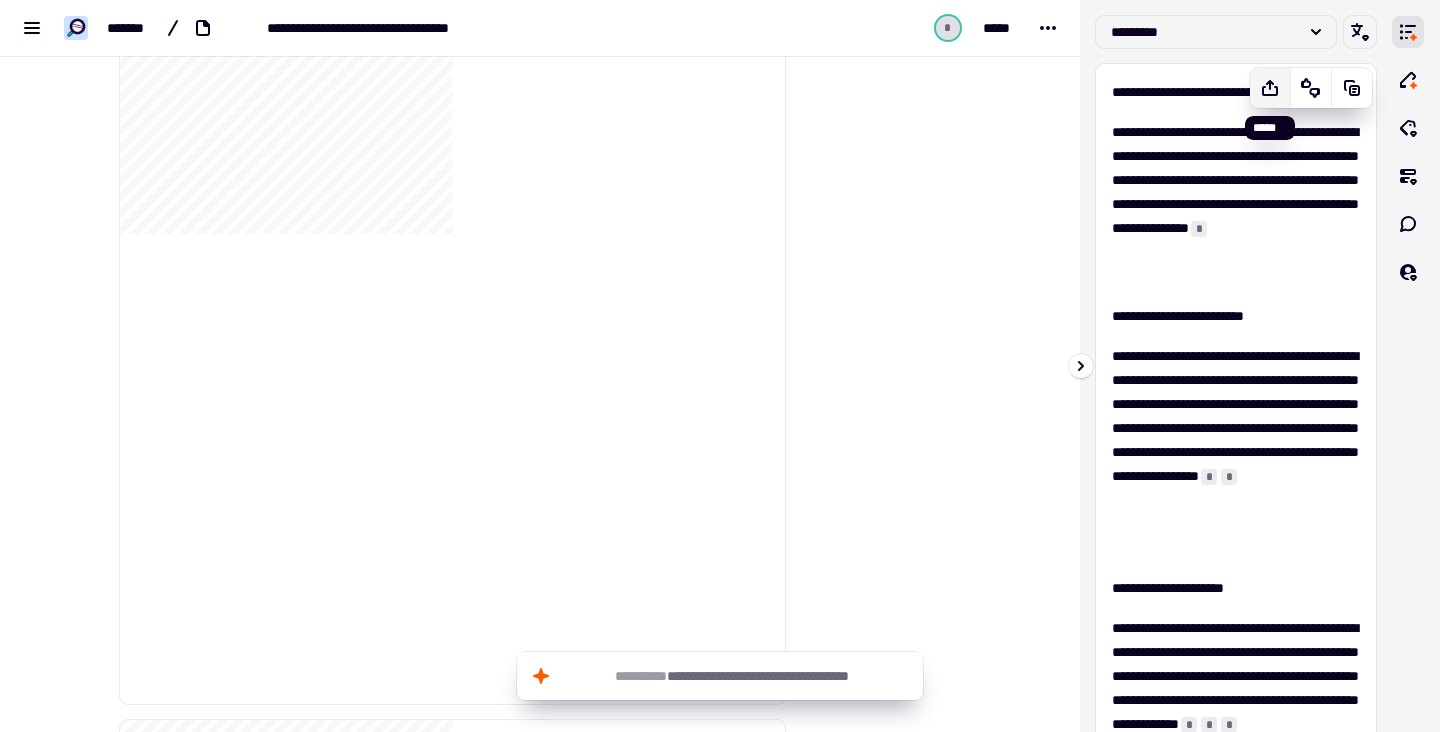 click 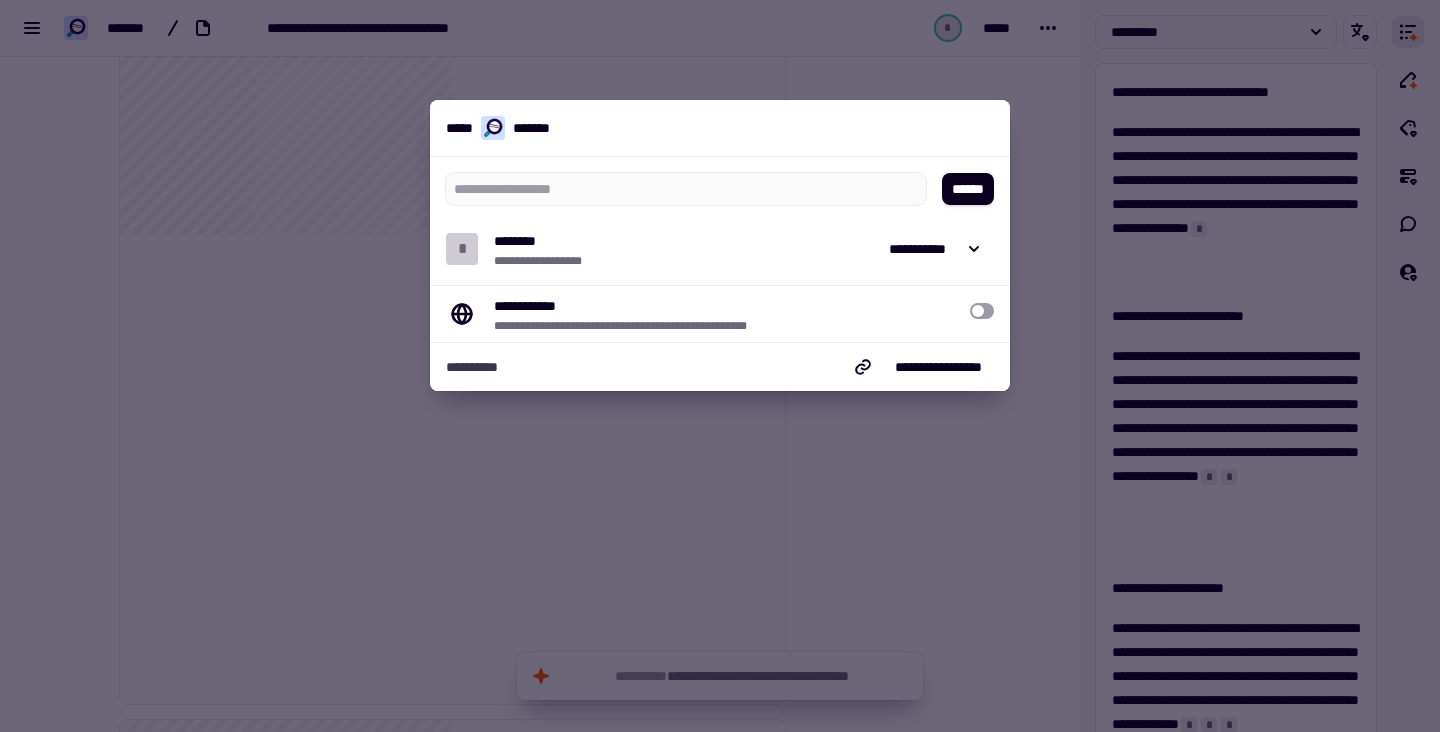 click at bounding box center [720, 366] 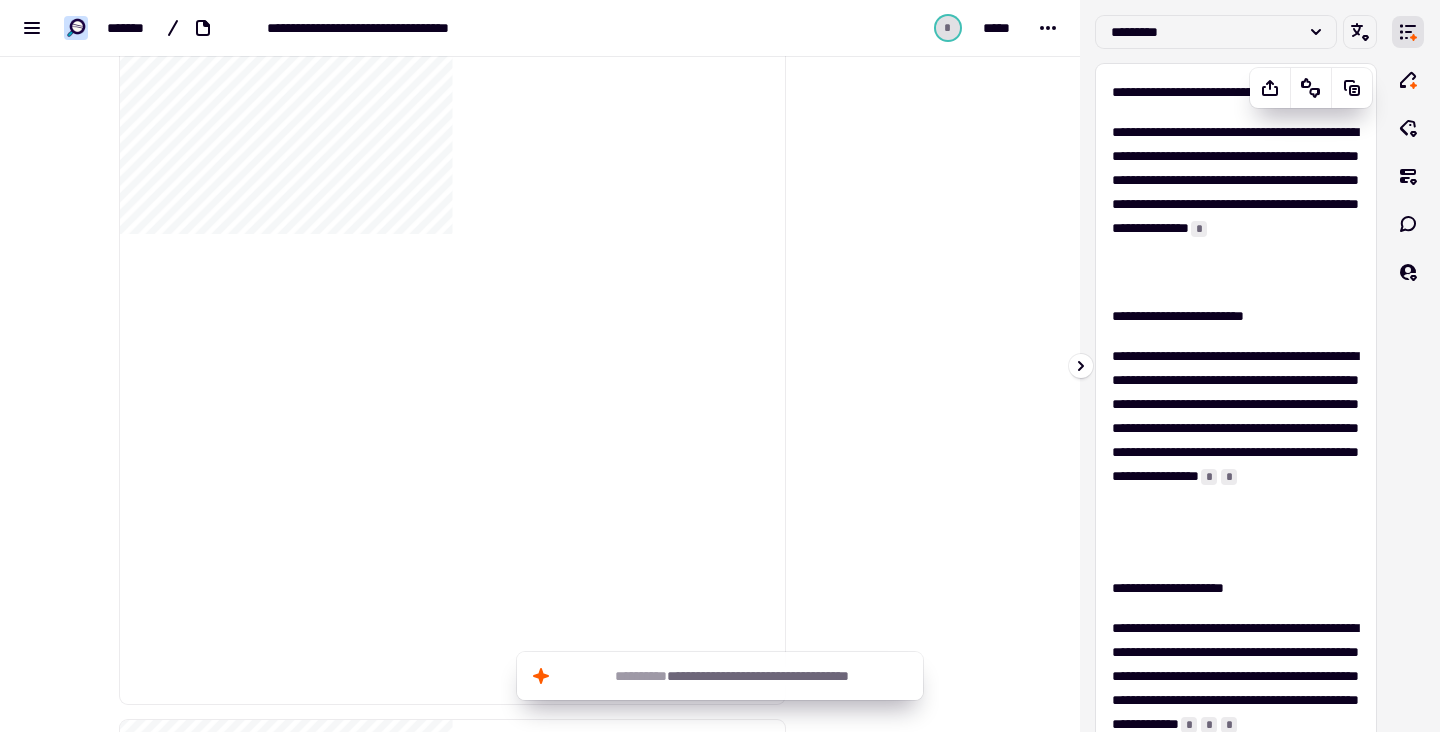 scroll, scrollTop: 0, scrollLeft: 0, axis: both 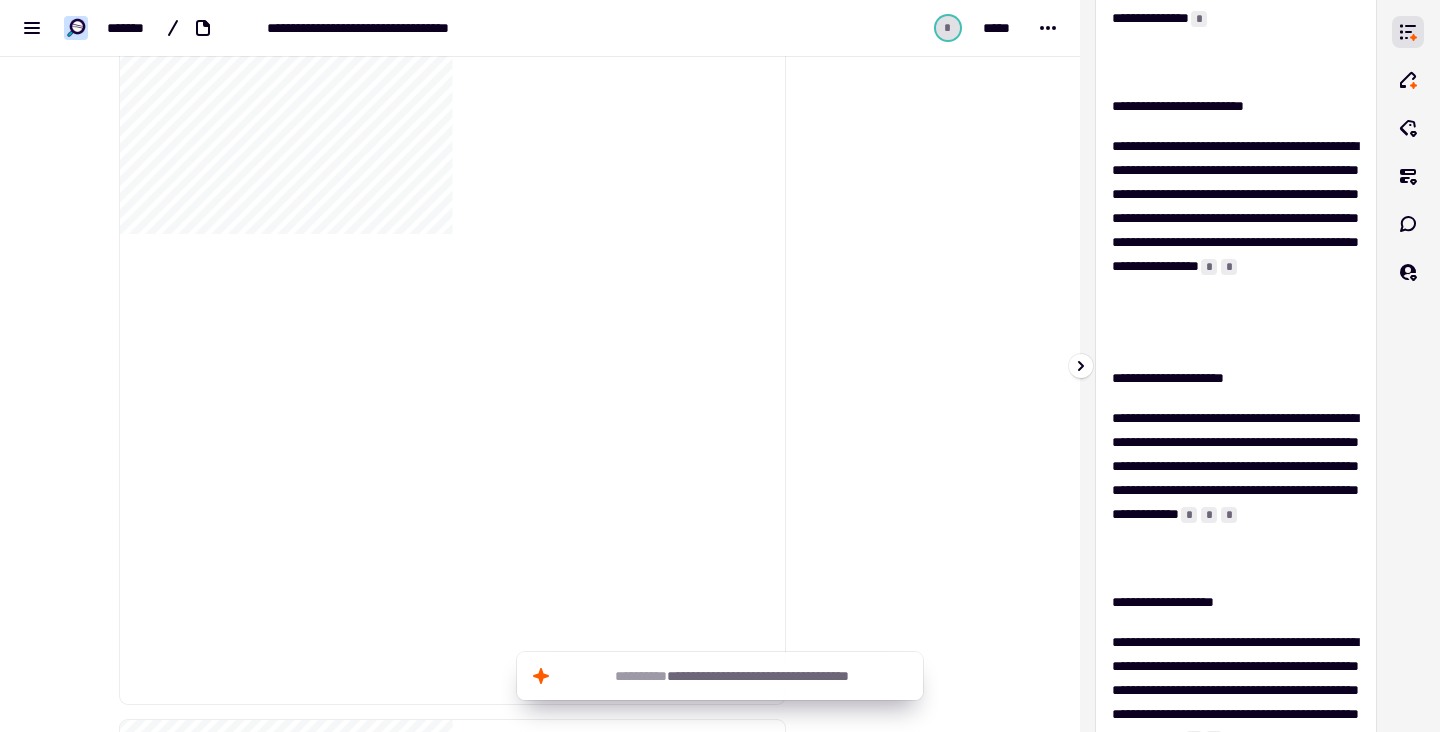 click on "*" at bounding box center [1229, 267] 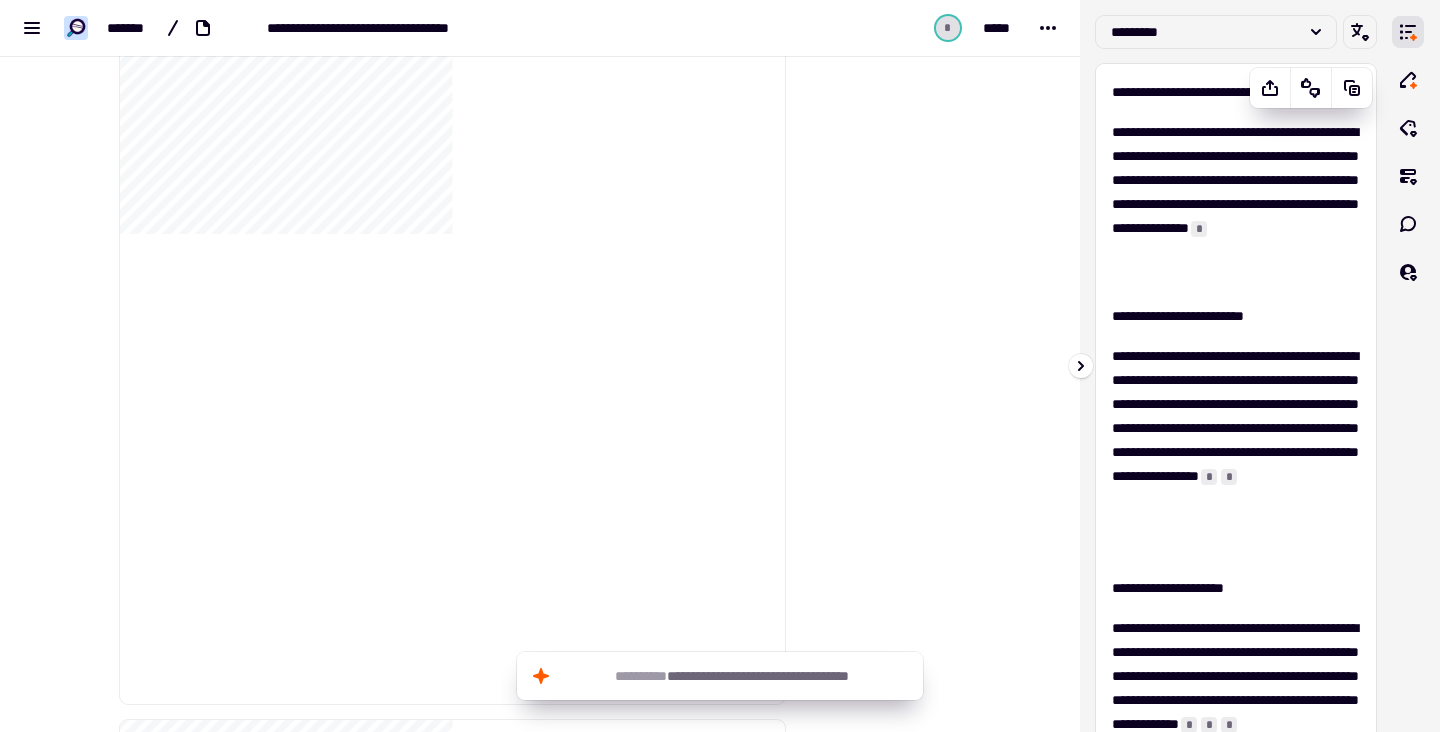 scroll, scrollTop: 0, scrollLeft: 0, axis: both 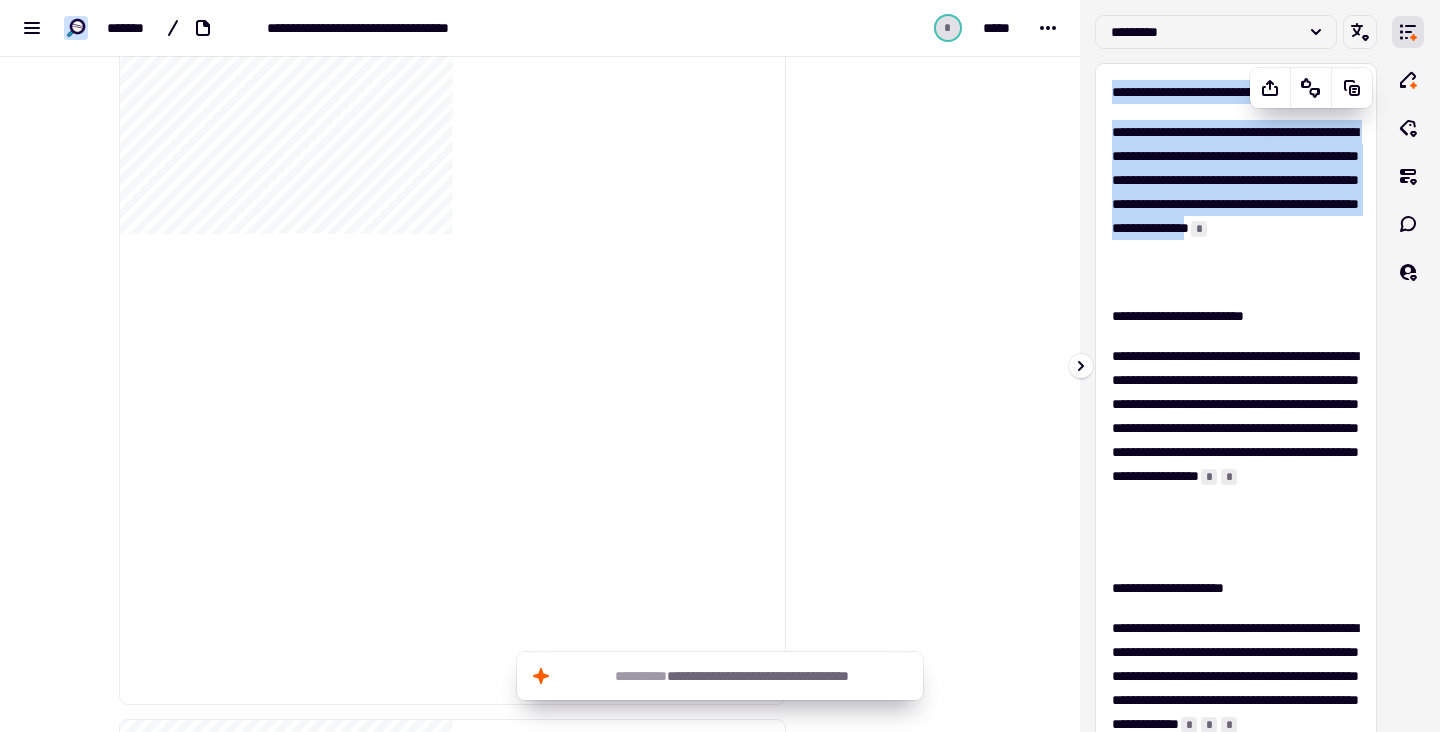 drag, startPoint x: 1114, startPoint y: 87, endPoint x: 1356, endPoint y: 247, distance: 290.11032 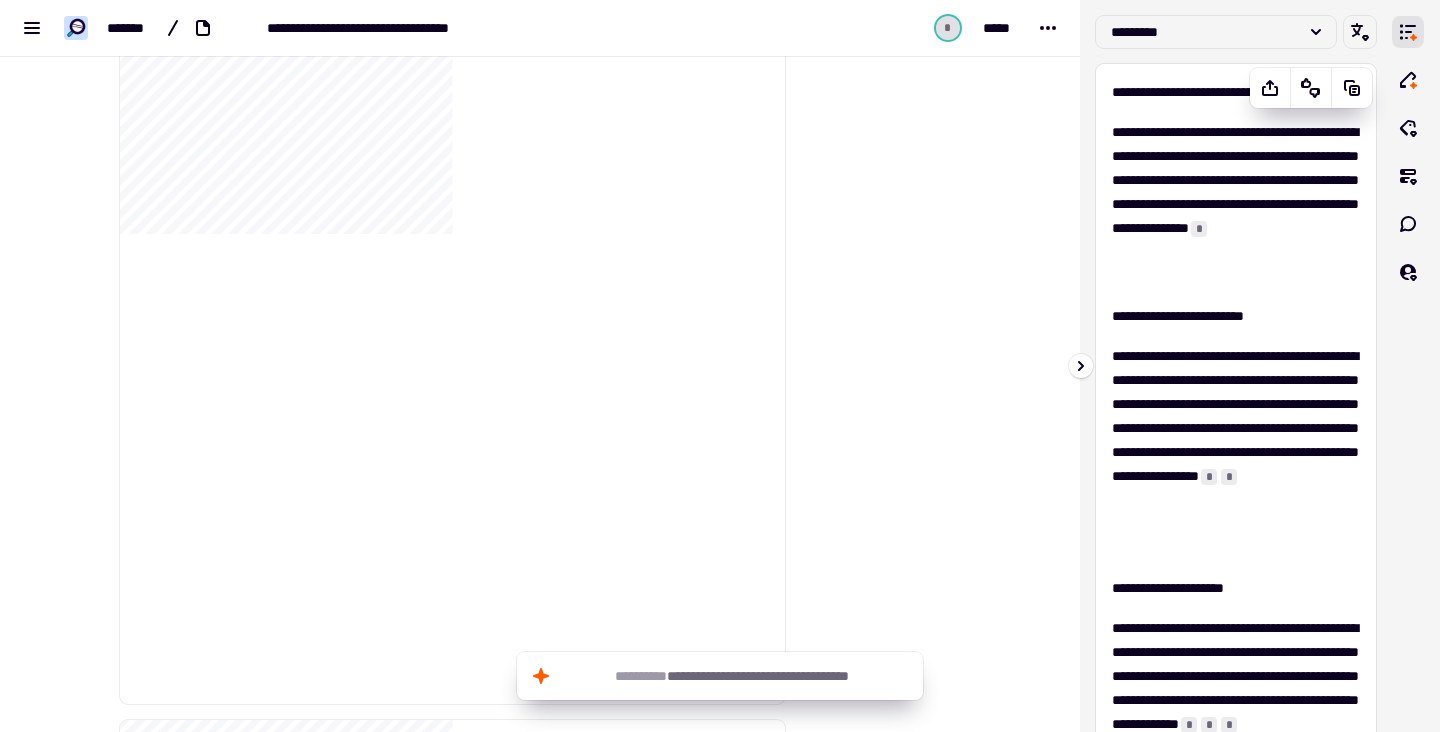 click on "**********" at bounding box center (1236, 316) 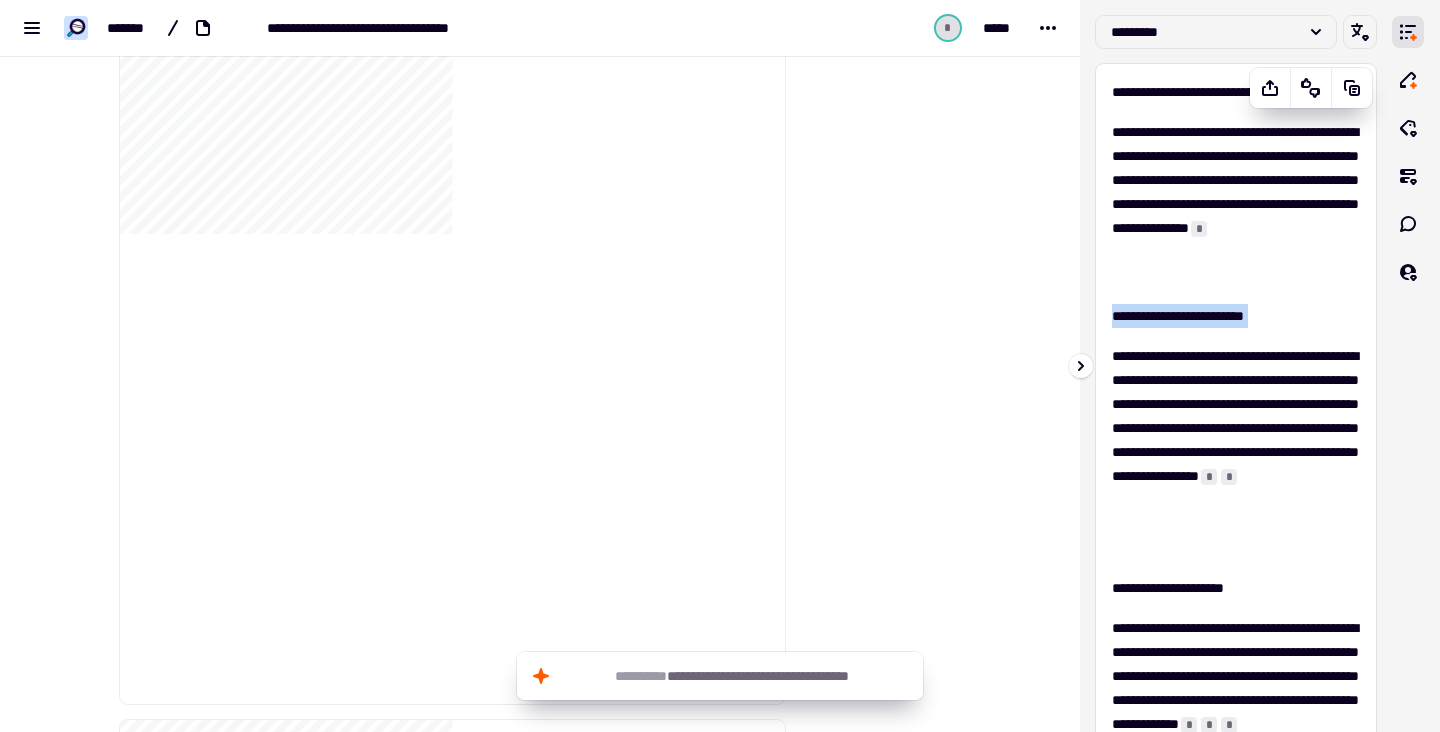 drag, startPoint x: 1110, startPoint y: 316, endPoint x: 1182, endPoint y: 337, distance: 75 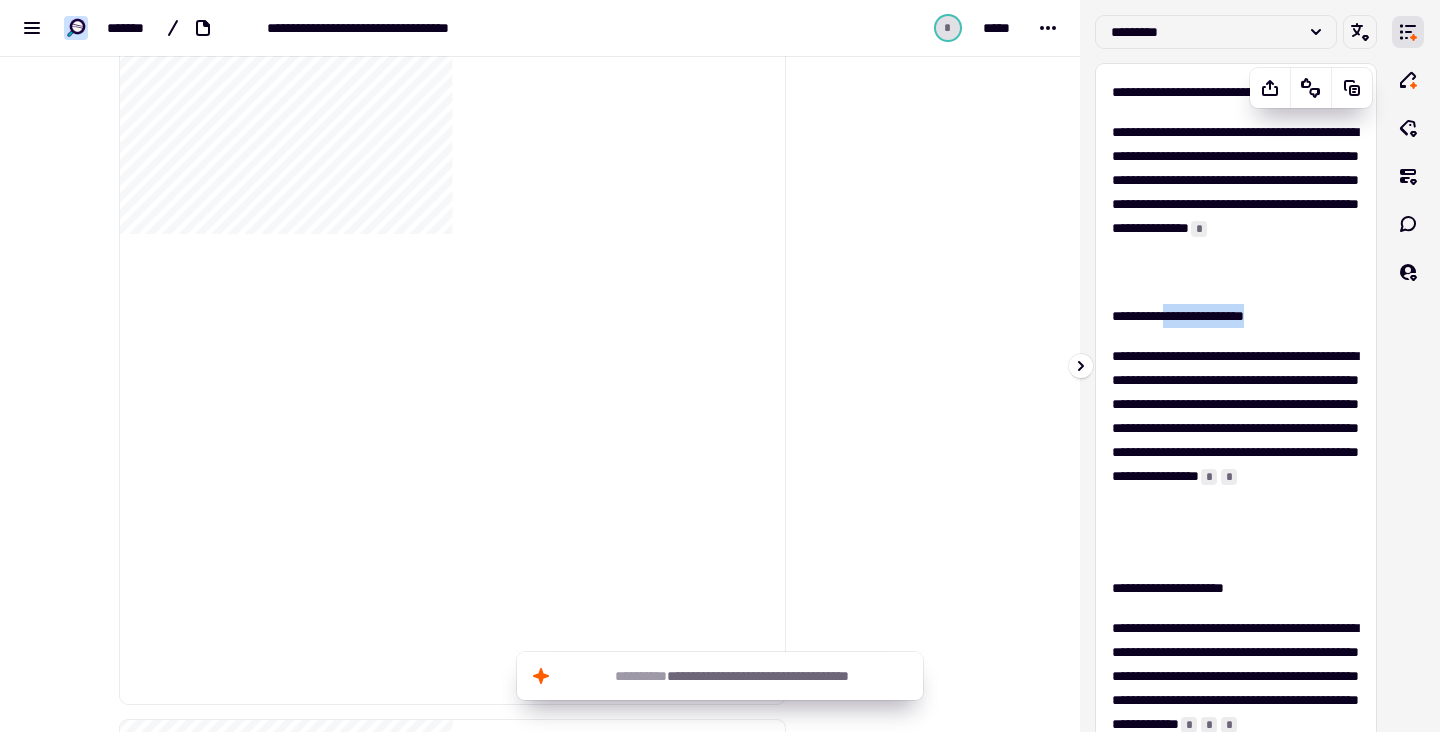 drag, startPoint x: 1184, startPoint y: 324, endPoint x: 1175, endPoint y: 316, distance: 12.0415945 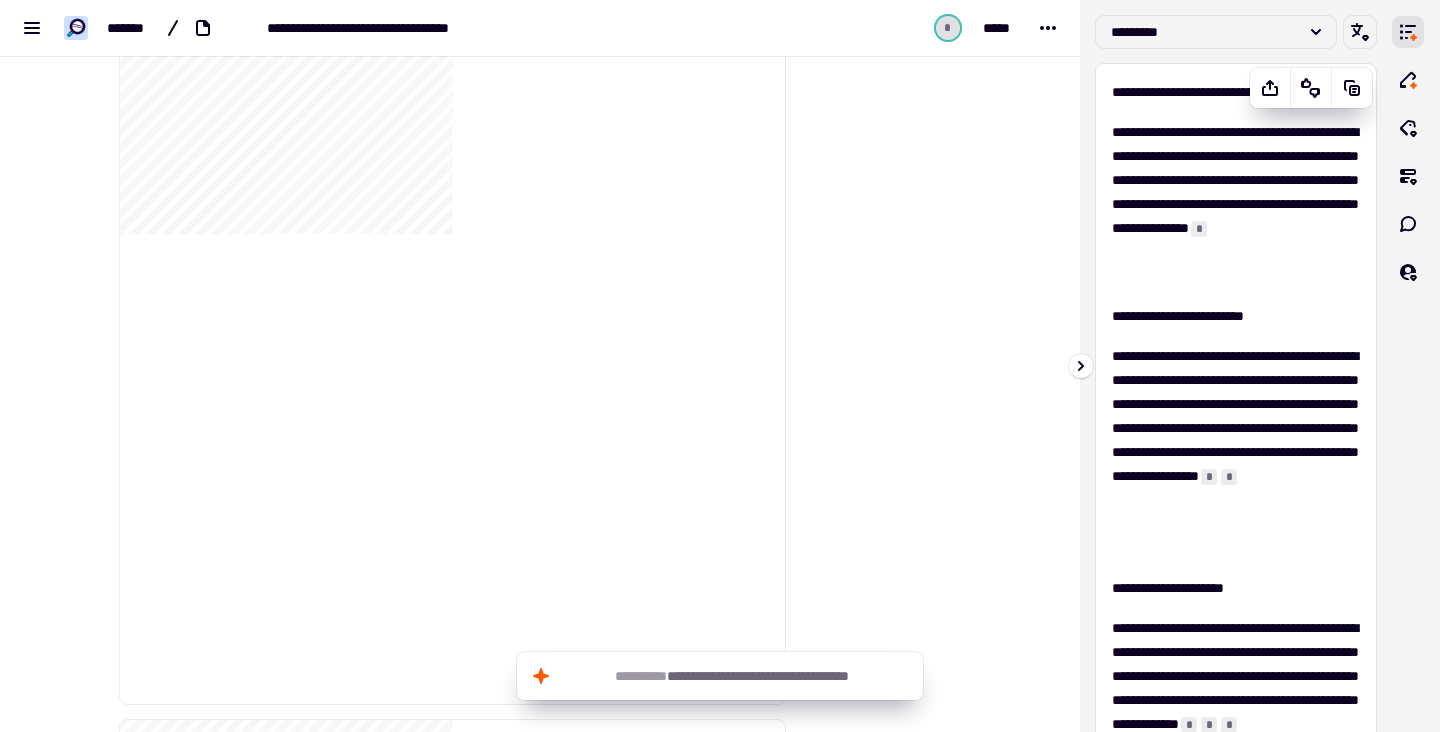 click on "**********" at bounding box center [1236, 316] 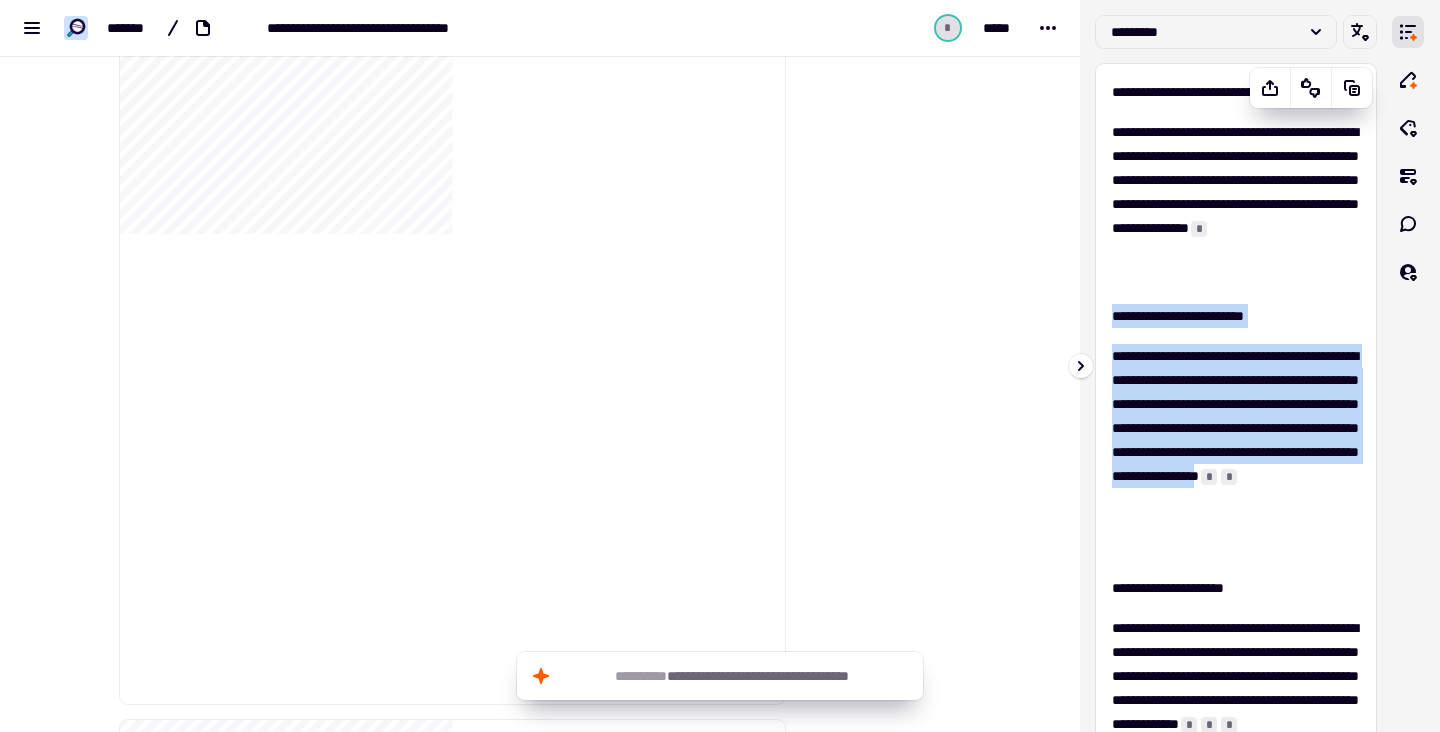 drag, startPoint x: 1110, startPoint y: 315, endPoint x: 1166, endPoint y: 541, distance: 232.8347 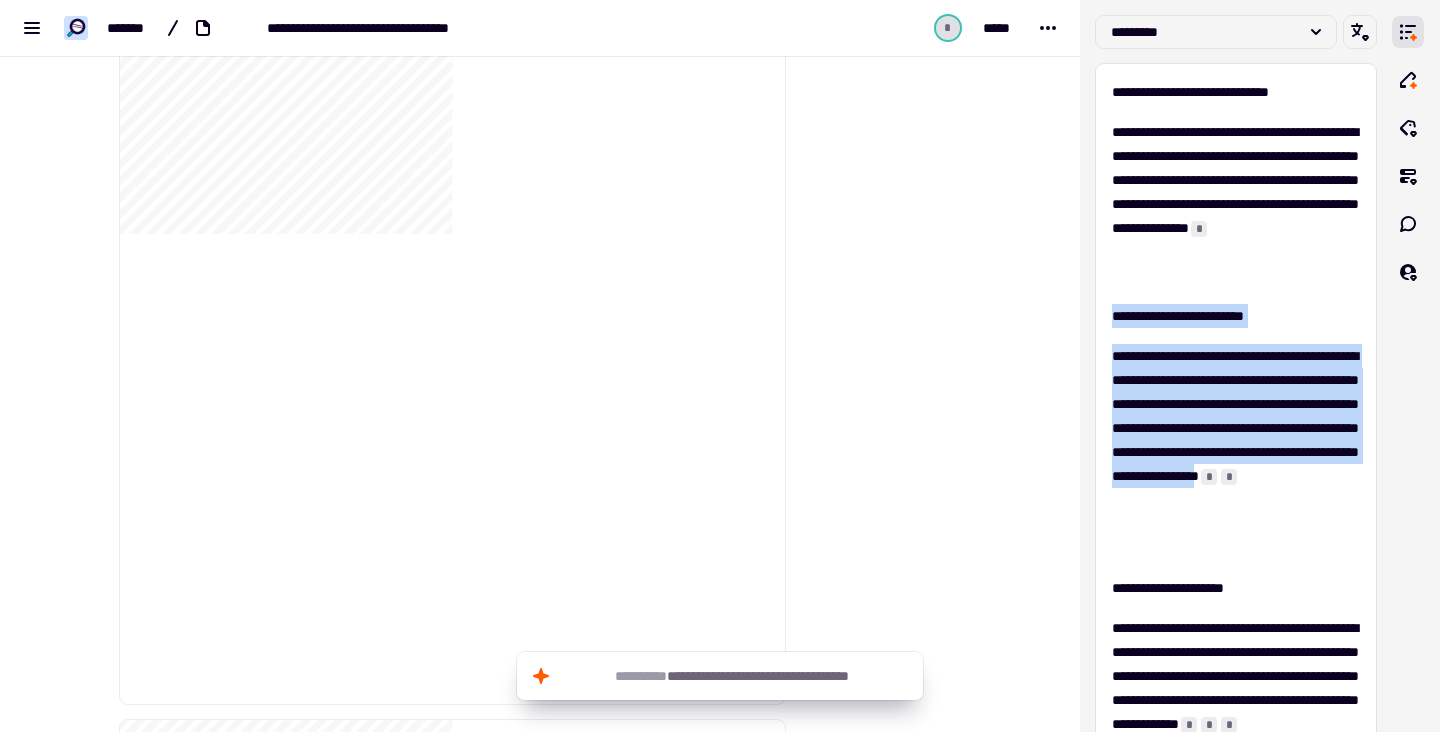 copy on "[FIRST] [LAST] [PHONE] [EMAIL] [ADDRESS] [CITY] [STATE] [POSTAL_CODE] [COUNTRY] [CREDIT_CARD] [EXPIRY_DATE] [CVV] [DOB]" 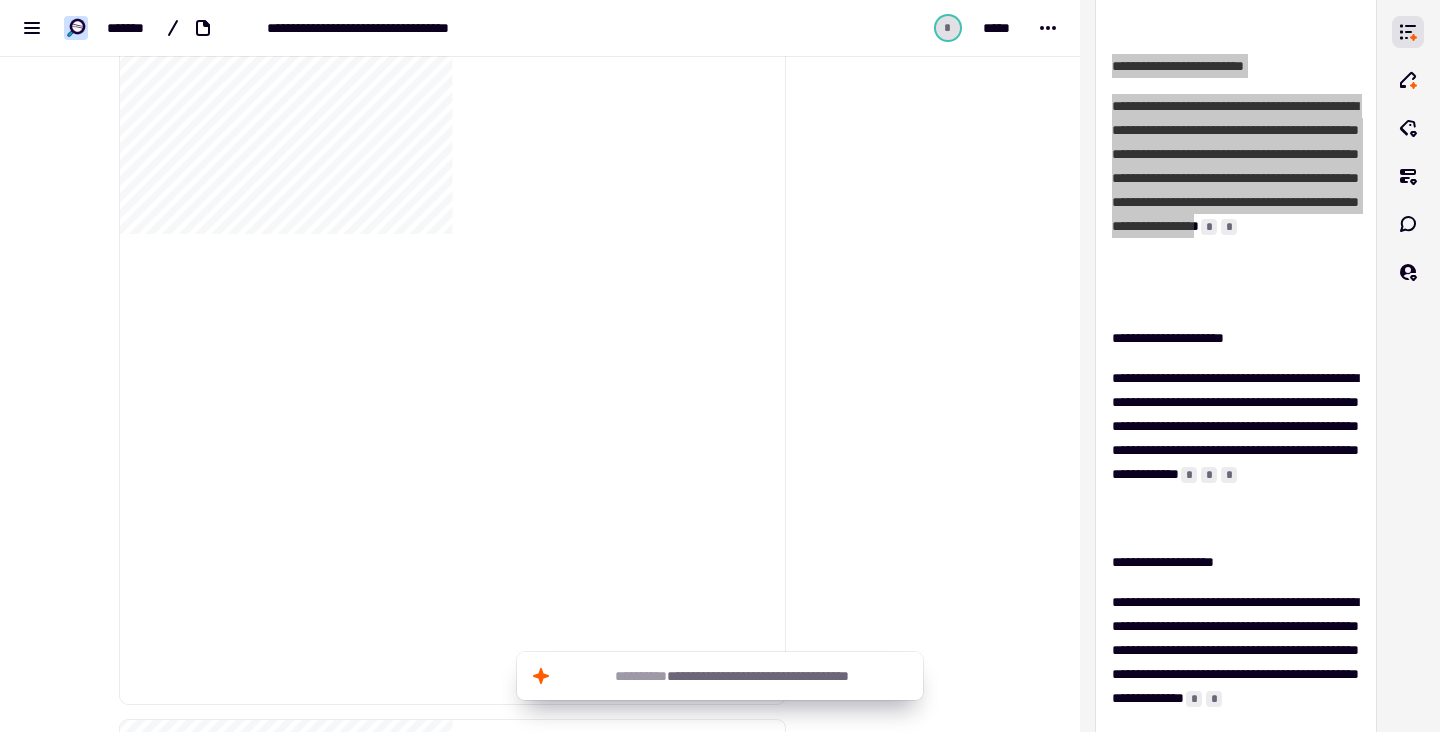 scroll, scrollTop: 304, scrollLeft: 0, axis: vertical 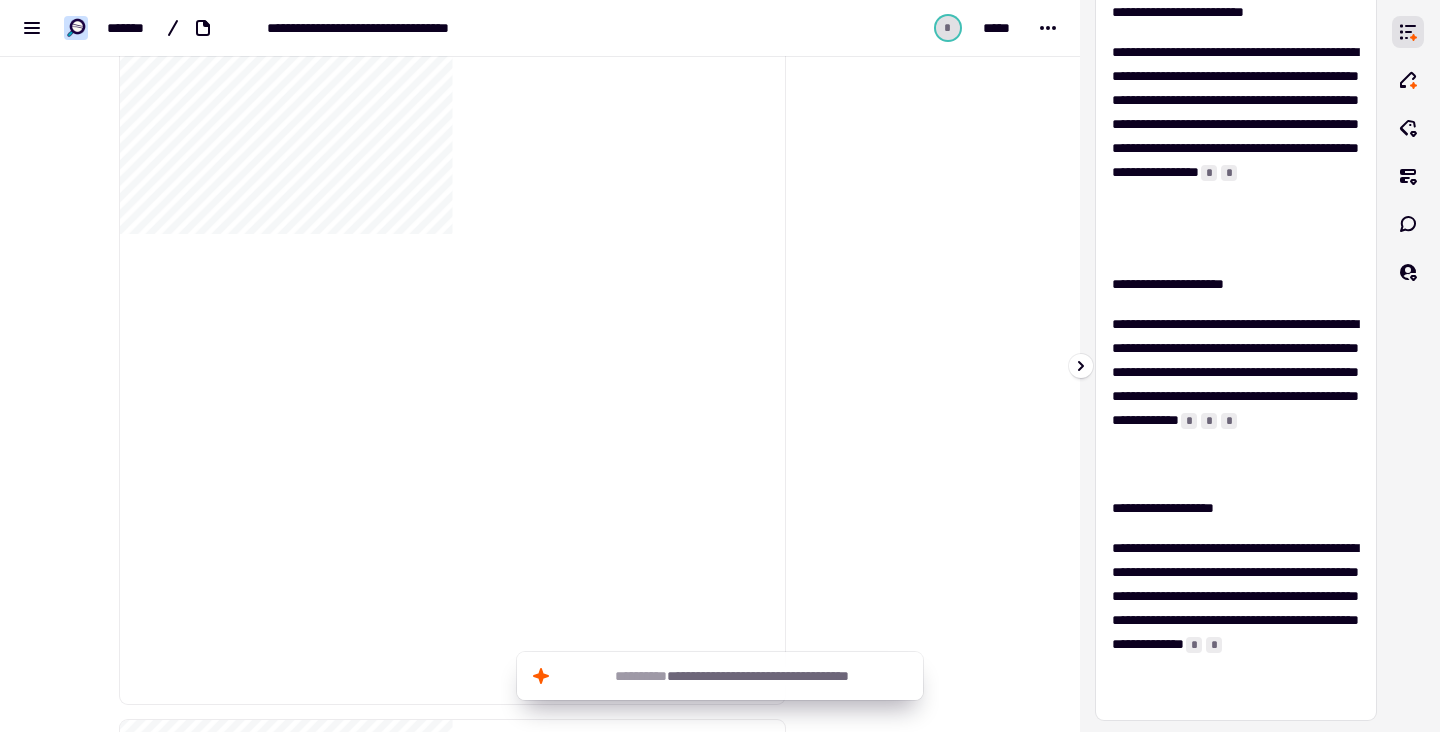 click on "**********" at bounding box center [1236, 284] 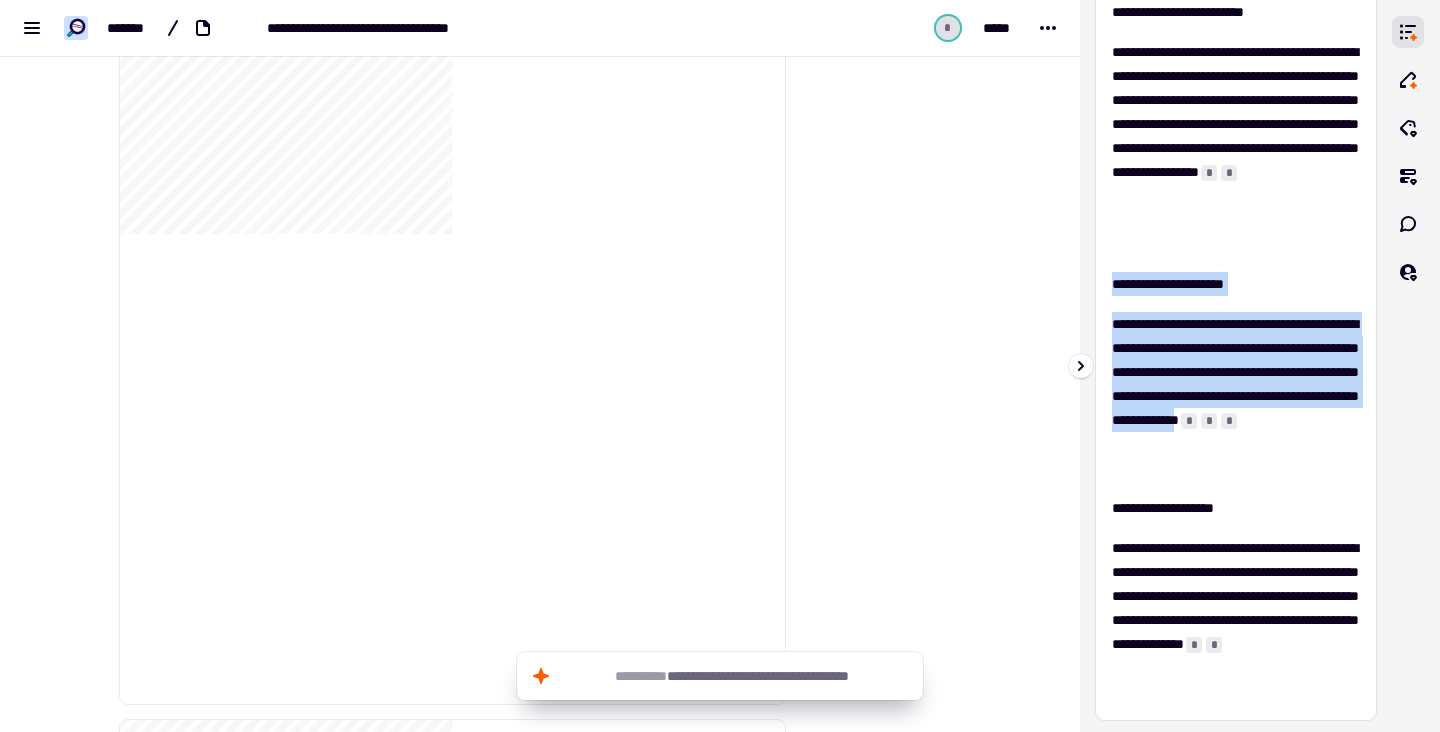drag, startPoint x: 1114, startPoint y: 283, endPoint x: 1184, endPoint y: 468, distance: 197.8004 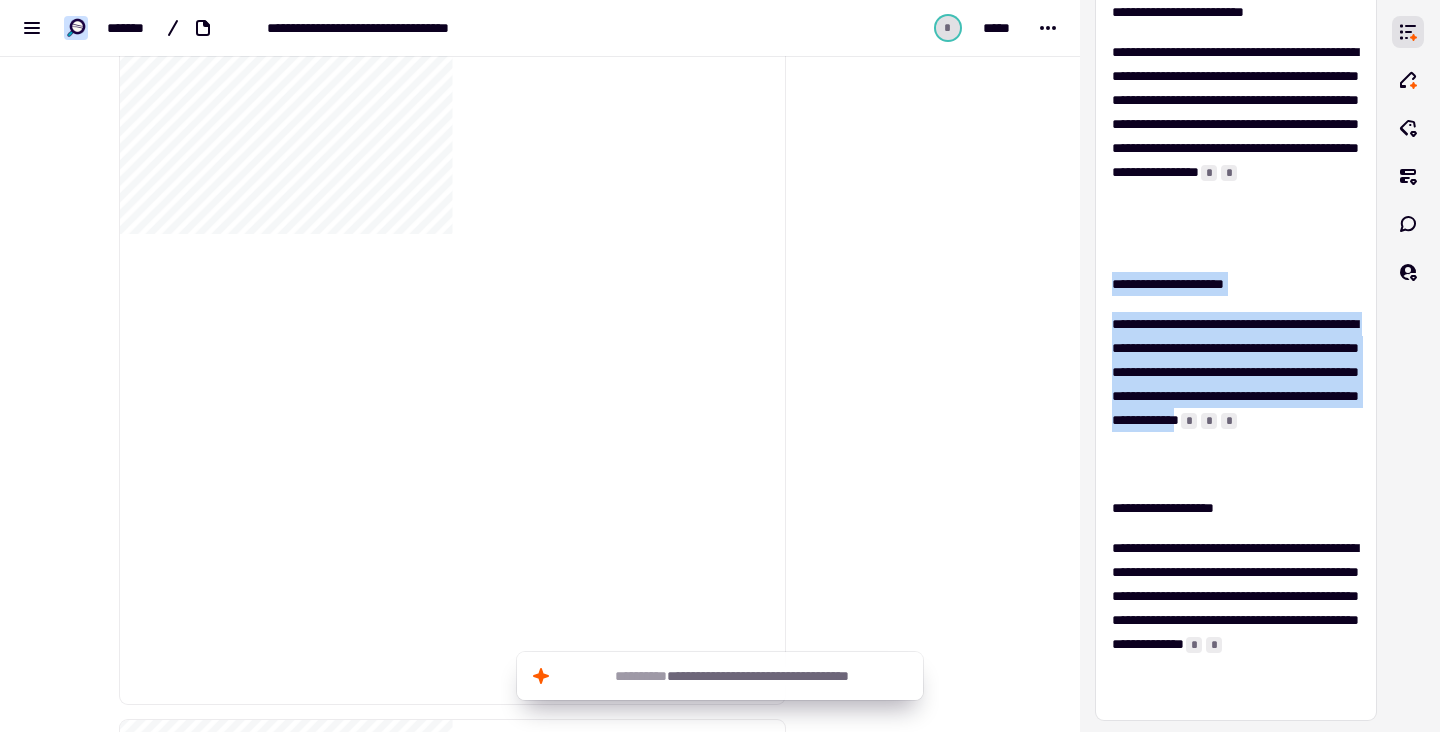 copy on "[FIRST] [LAST] [PHONE] [EMAIL] [ADDRESS] [CITY] [STATE] [POSTAL_CODE] [COUNTRY] [CREDIT_CARD] [EXPIRY_DATE] [CVV] [DOB]" 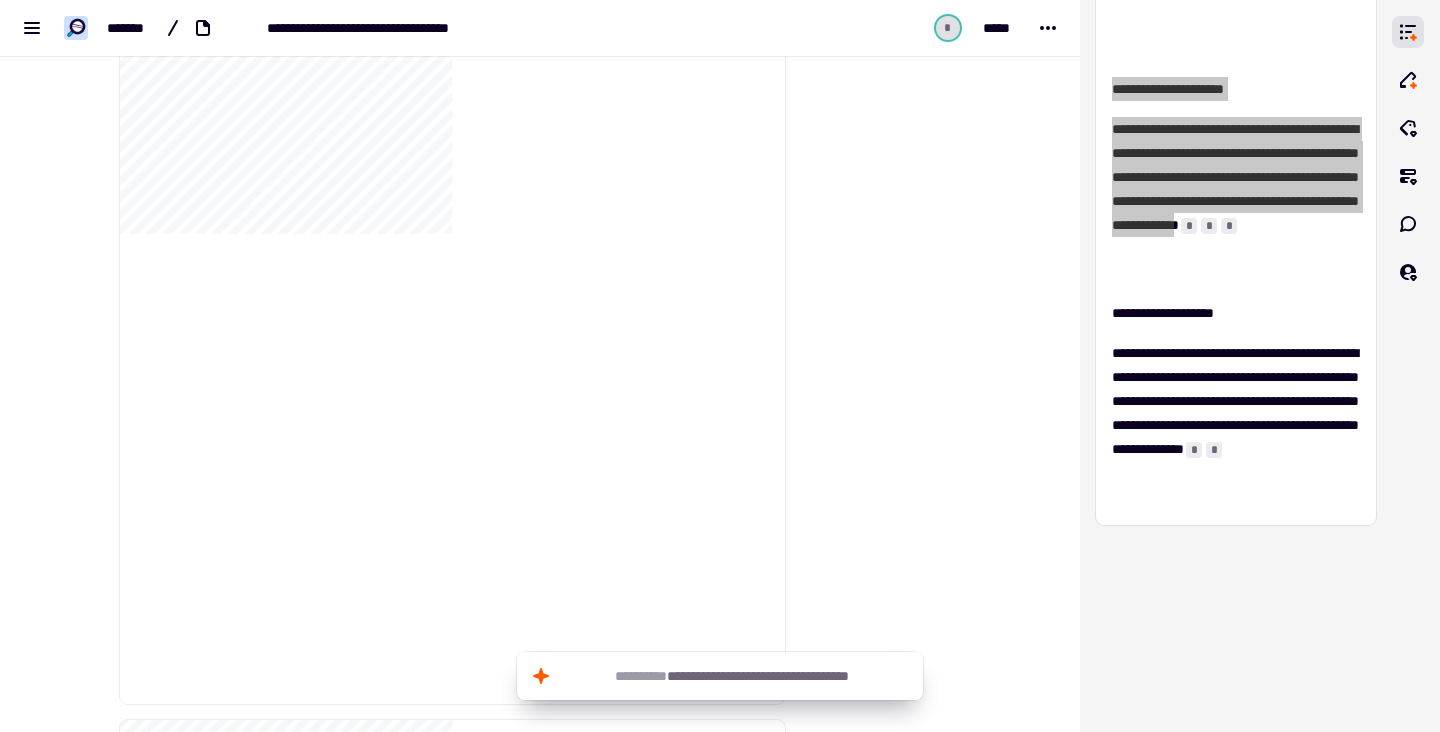 scroll, scrollTop: 499, scrollLeft: 0, axis: vertical 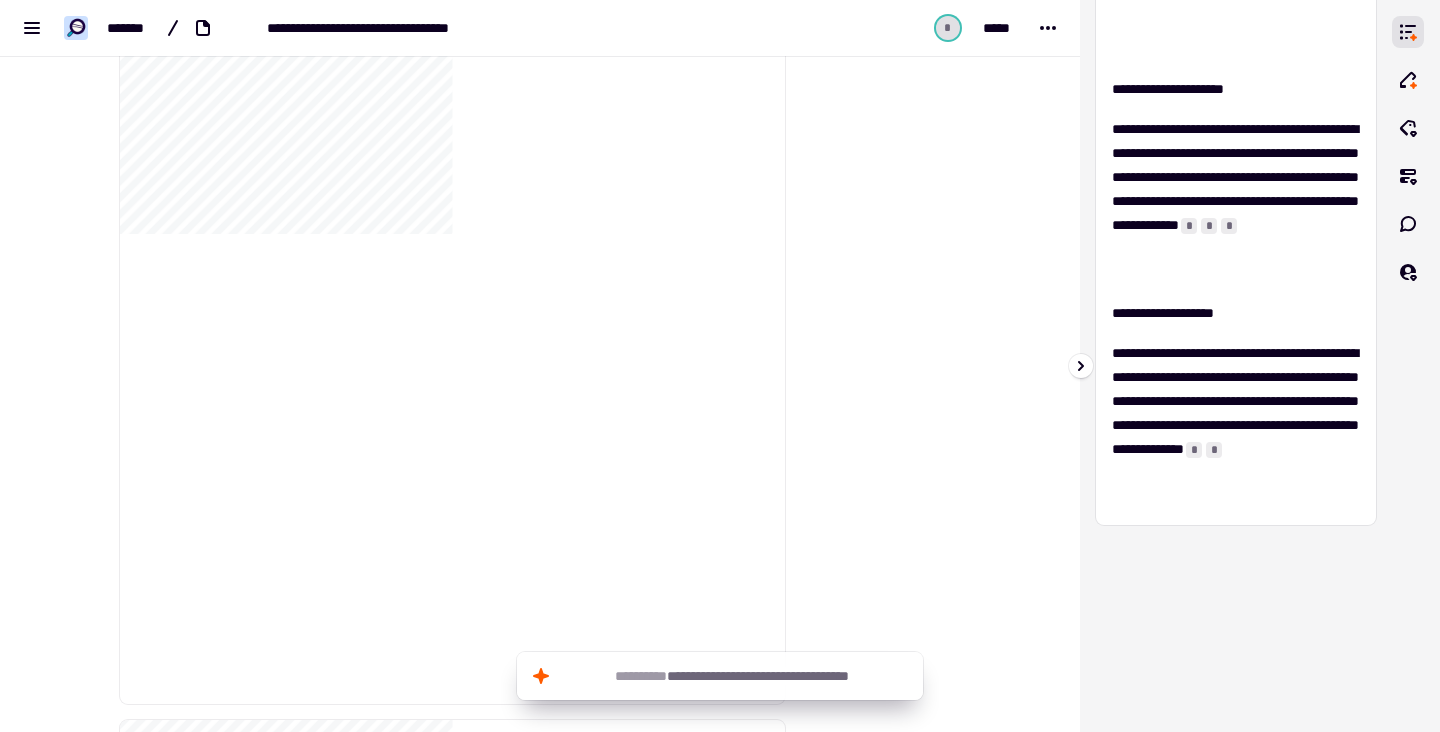 click on "**********" at bounding box center (1236, 313) 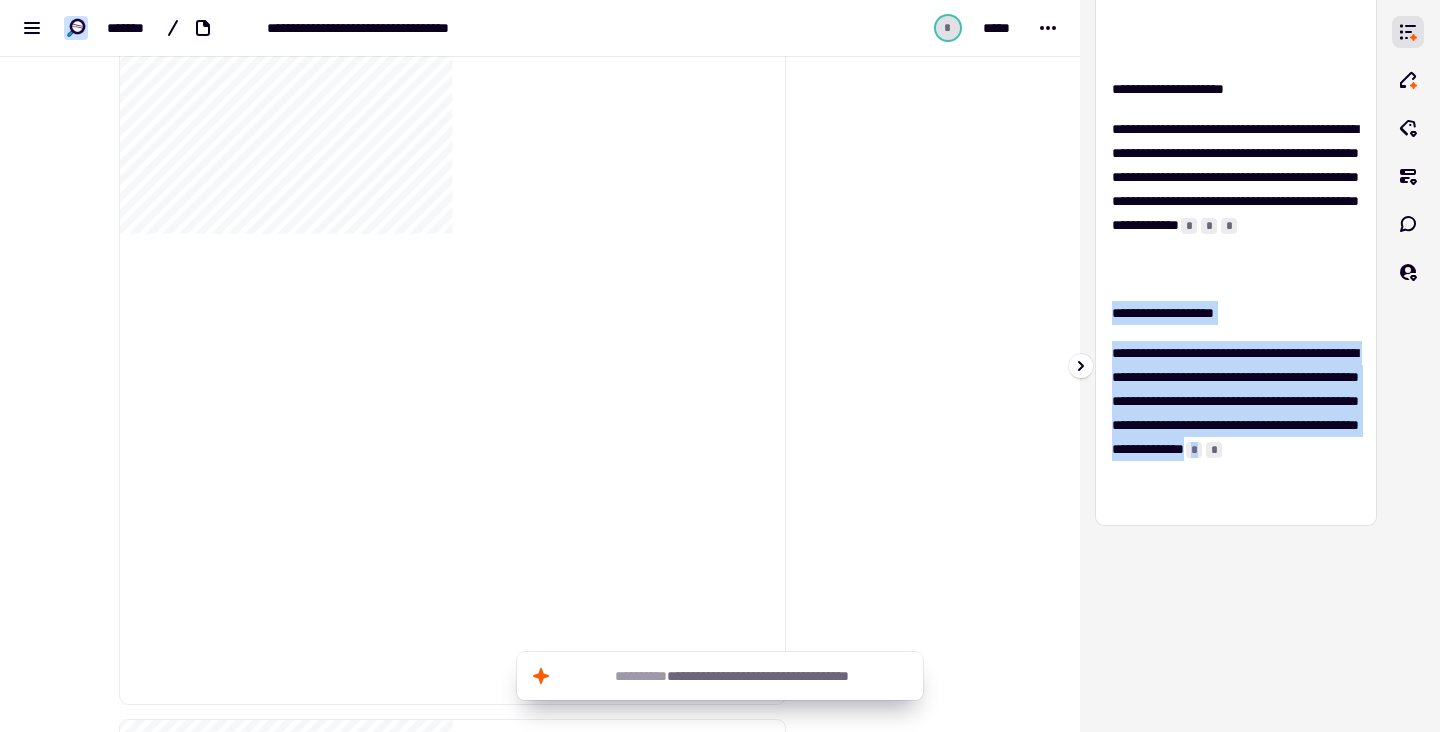 drag, startPoint x: 1211, startPoint y: 495, endPoint x: 1103, endPoint y: 308, distance: 215.94675 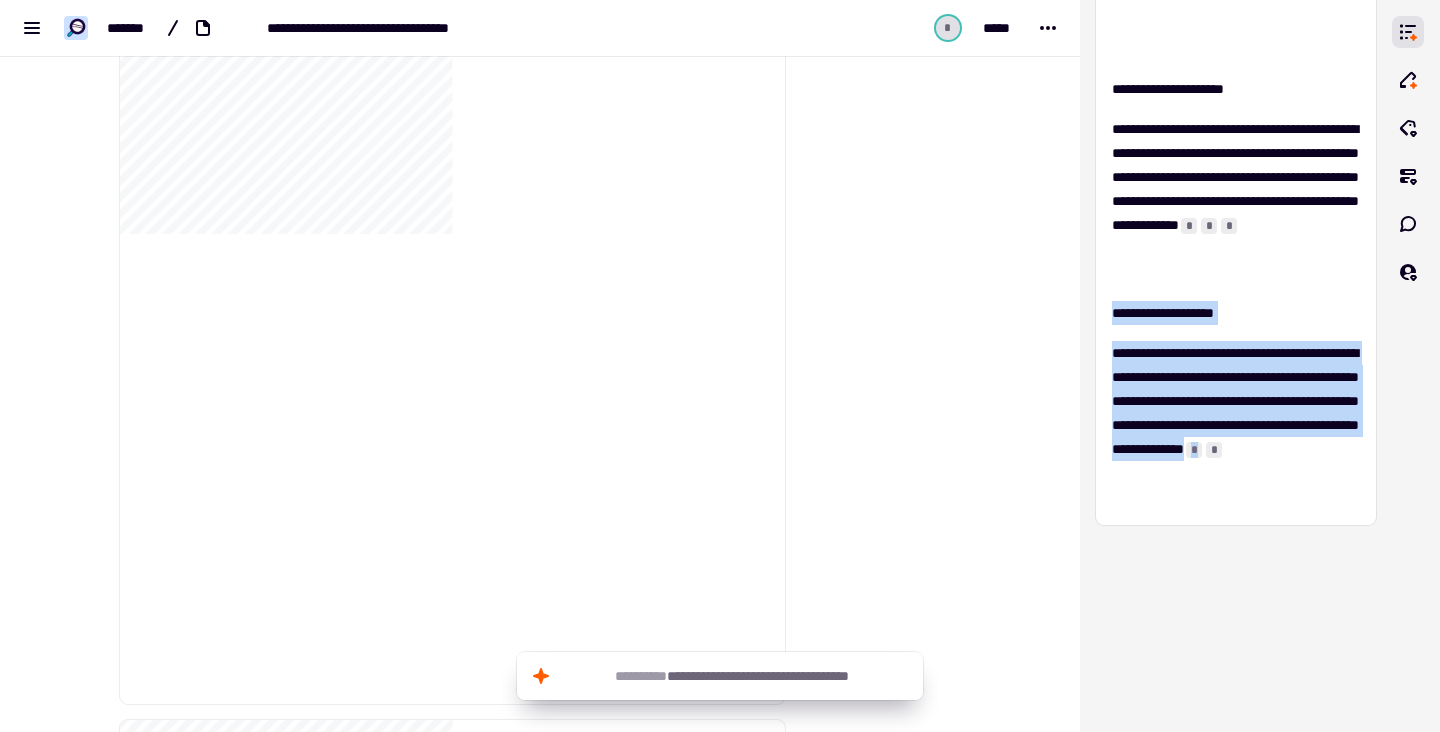 copy on "[FIRST] [LAST] [PHONE] [EMAIL] [ADDRESS] [CITY] [STATE] [POSTAL_CODE] [COUNTRY] [CREDIT_CARD] [EXPIRY_DATE] [CVV] [DOB]" 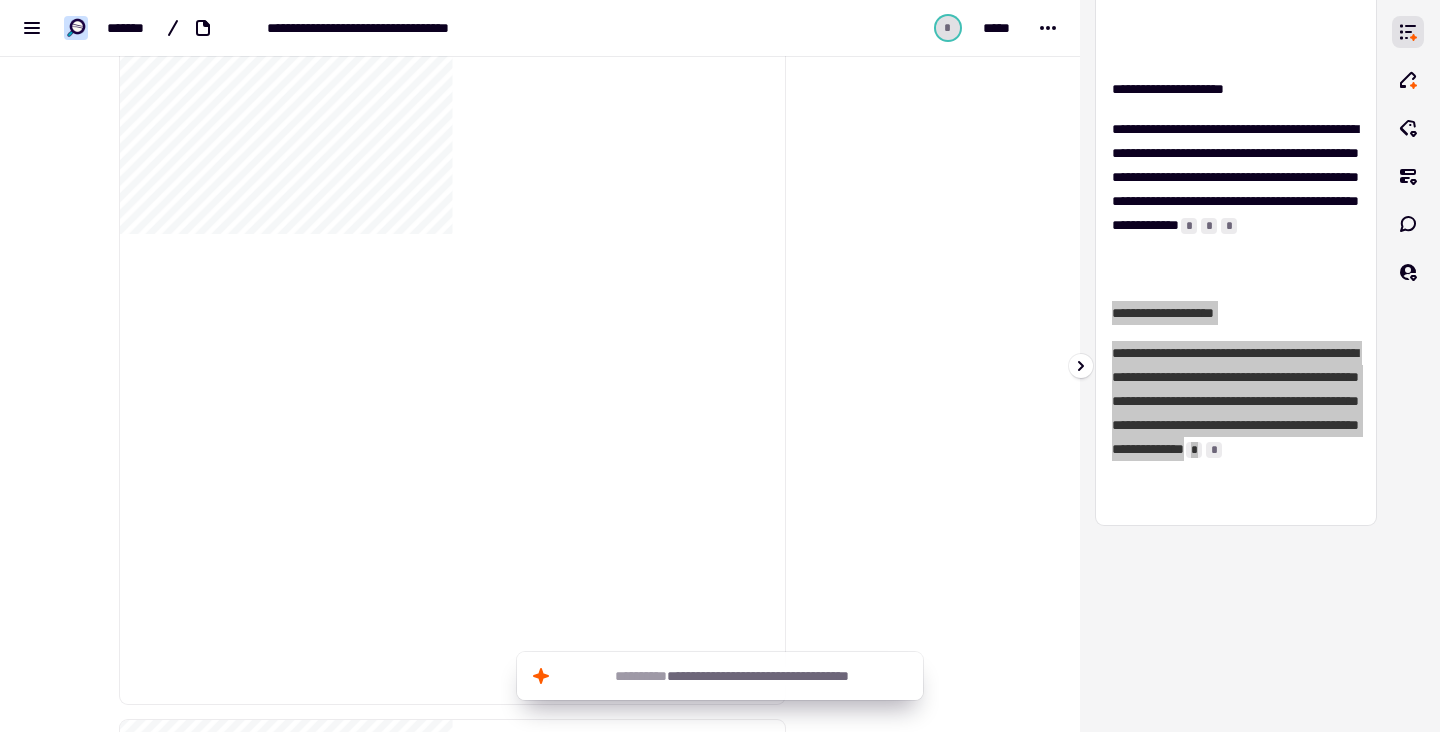 drag, startPoint x: 7, startPoint y: 114, endPoint x: 1187, endPoint y: 498, distance: 1240.9093 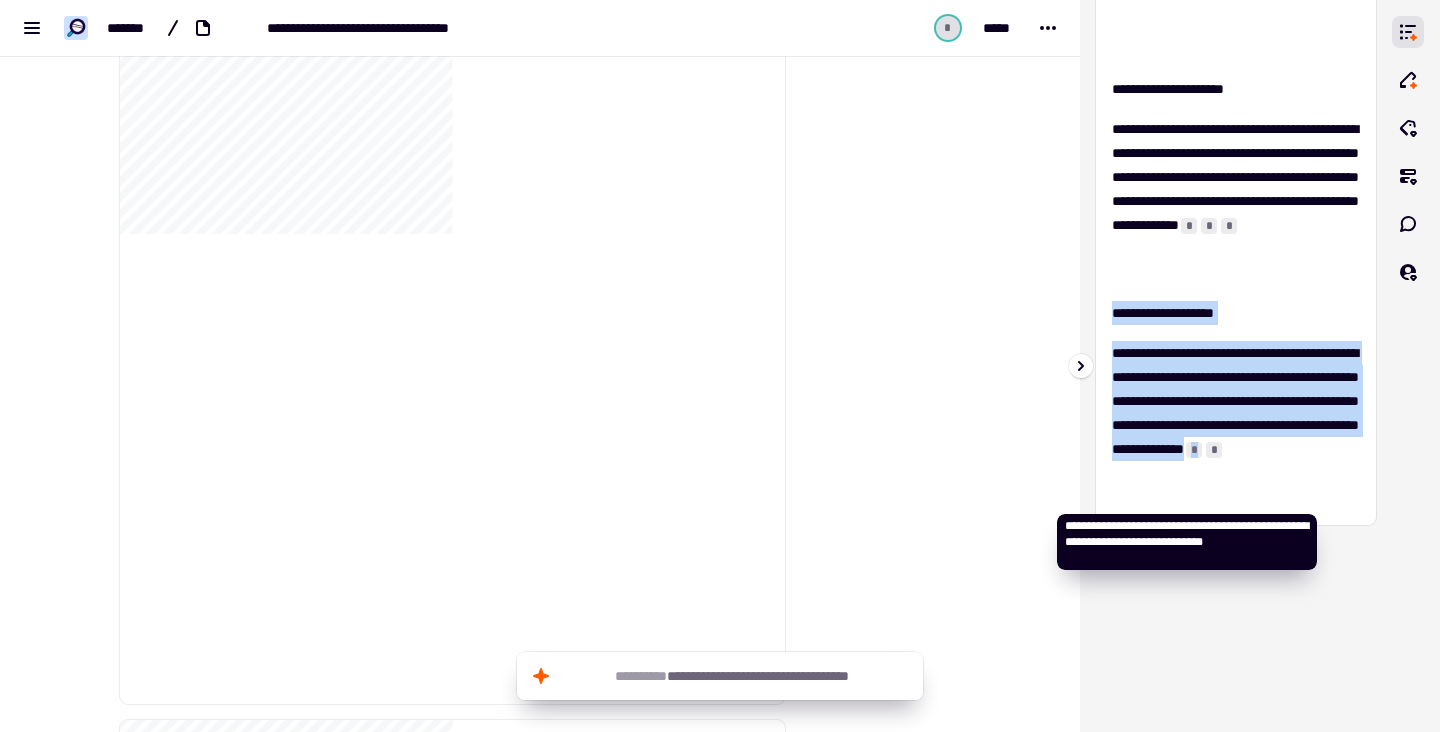 click on "*" at bounding box center (1214, 450) 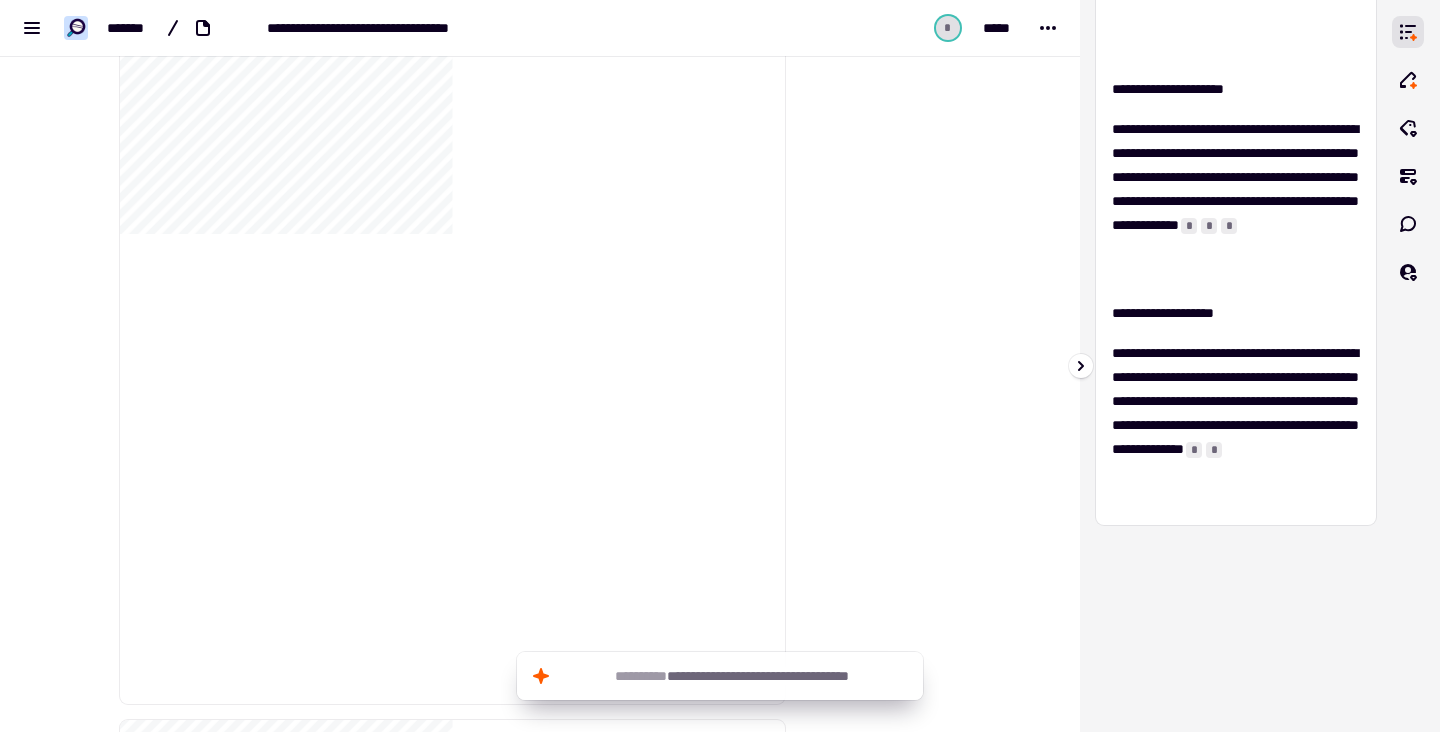 click on "*" at bounding box center (1194, 450) 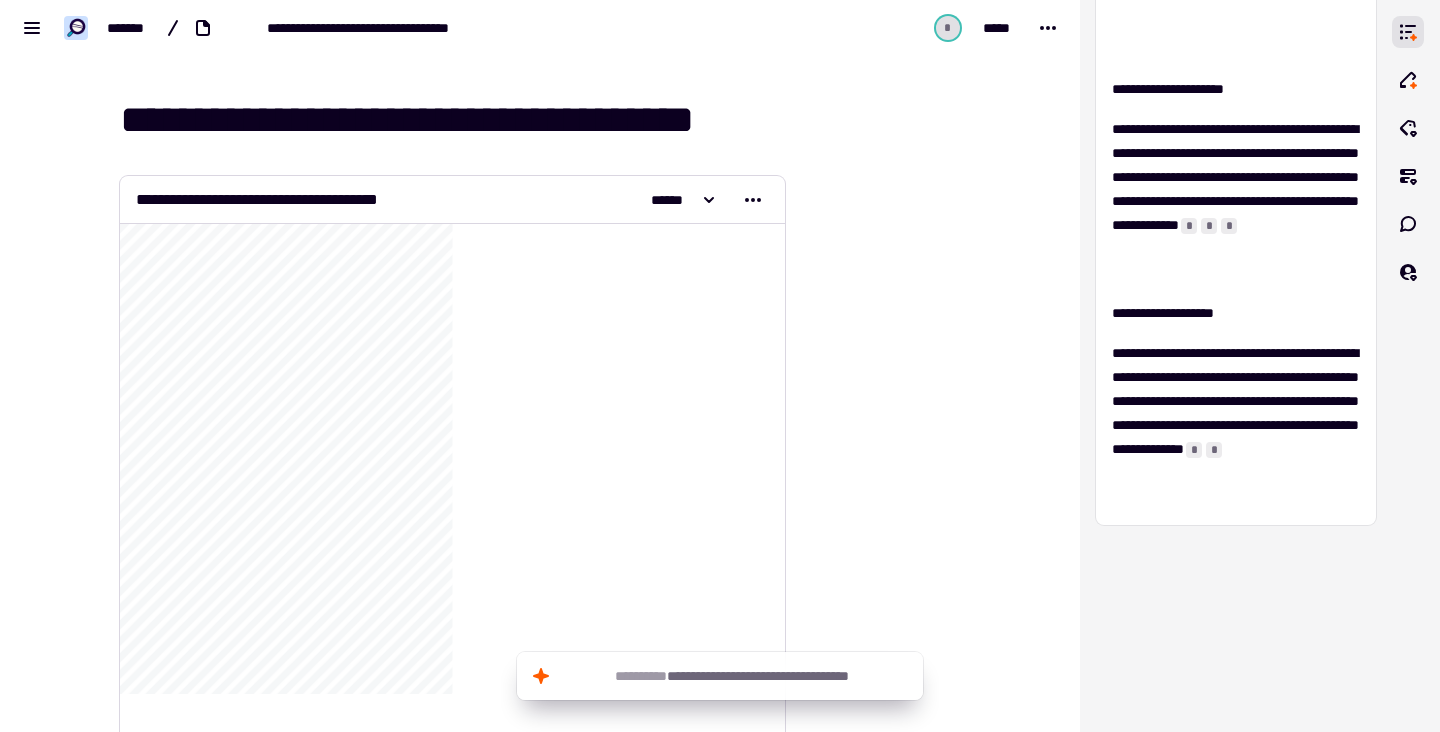 scroll, scrollTop: 0, scrollLeft: 0, axis: both 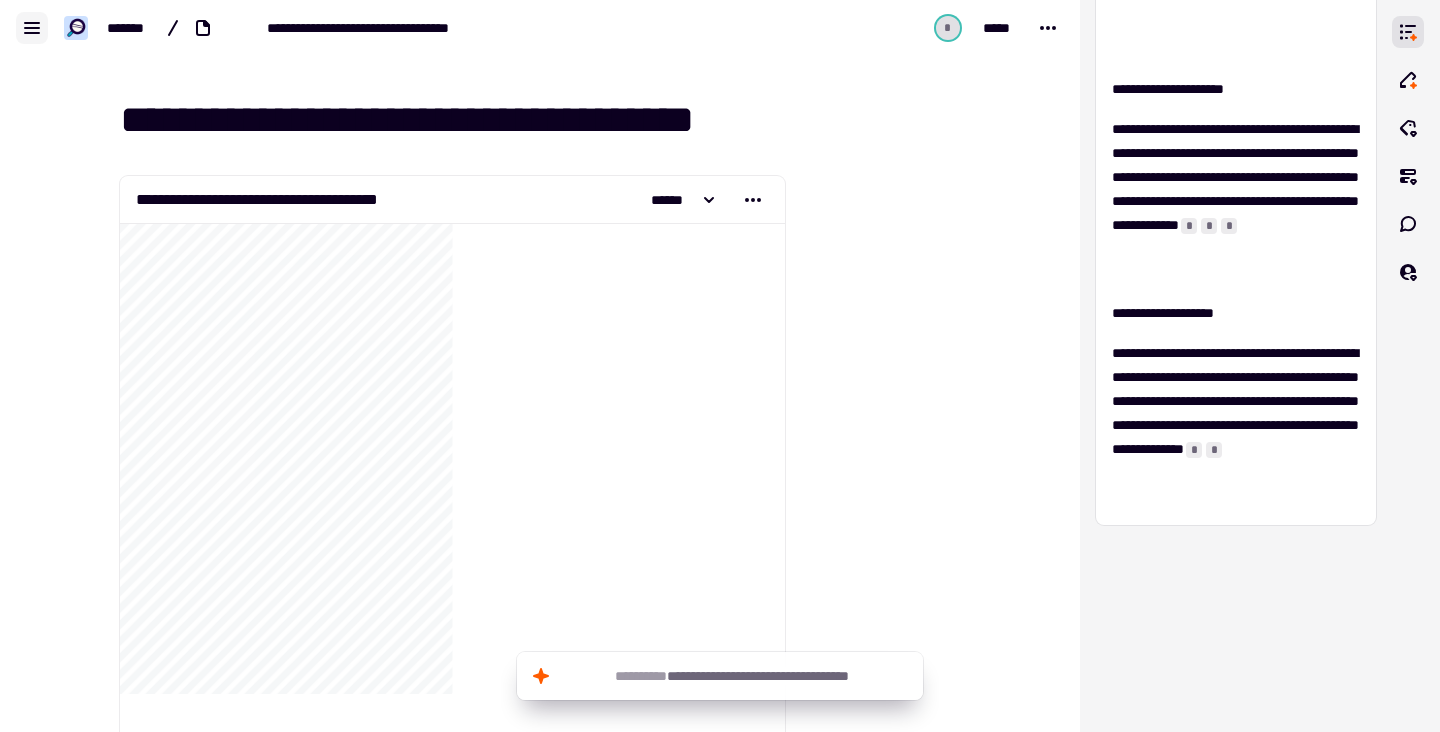 click 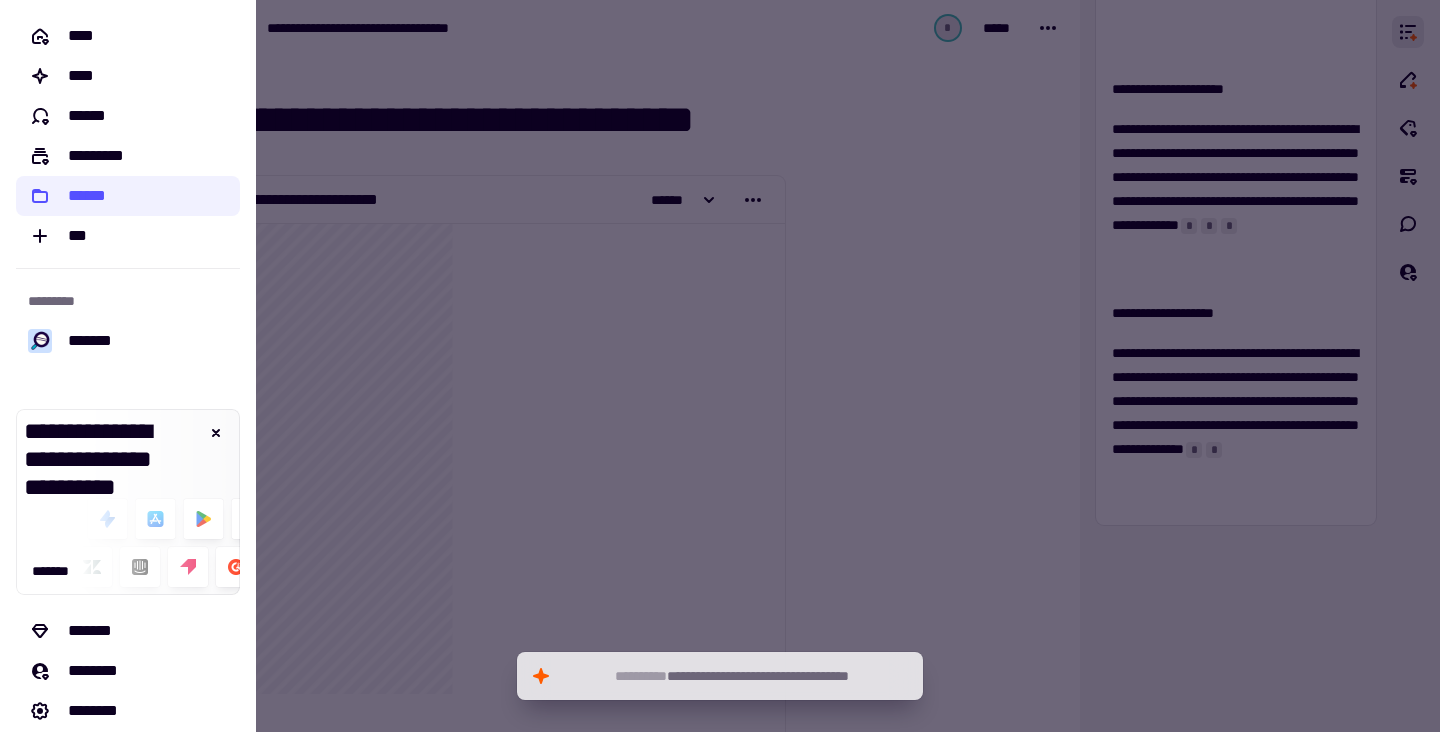 click 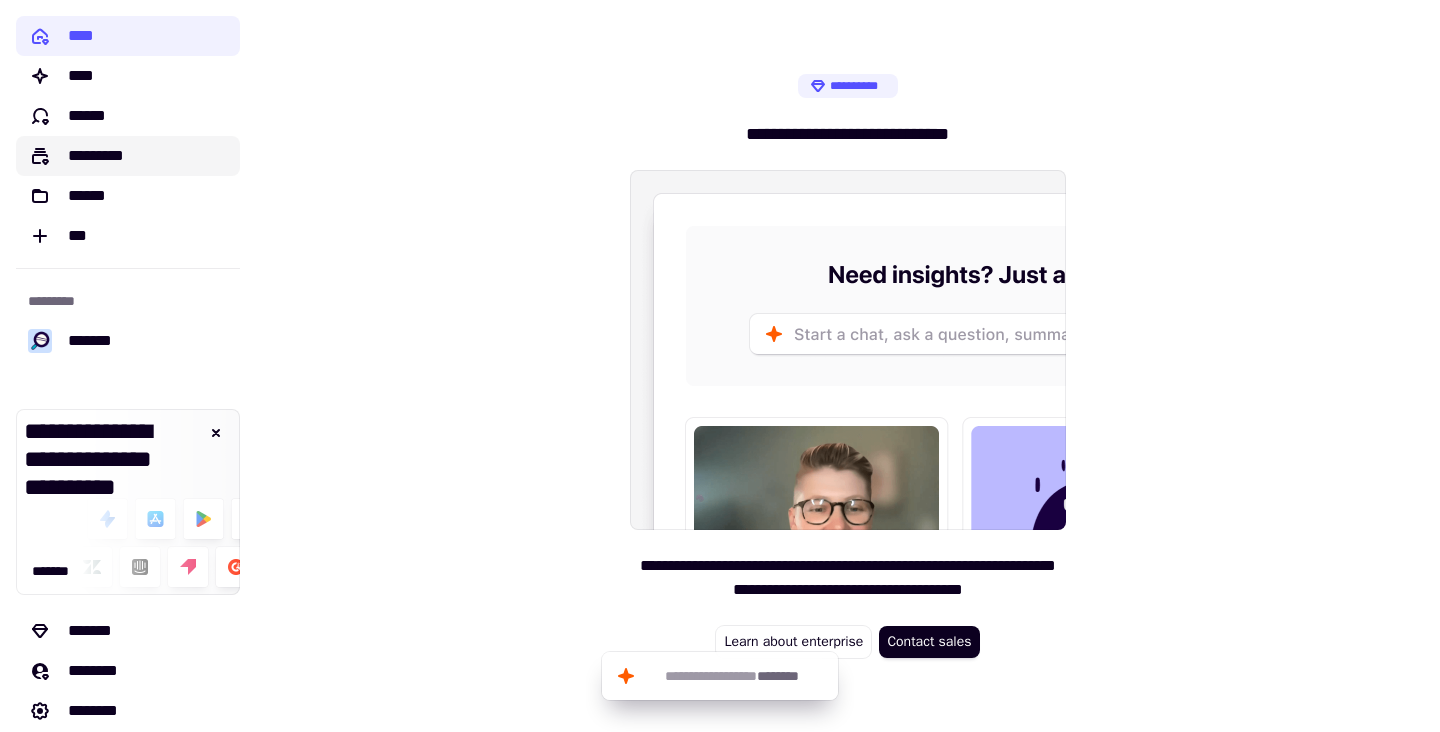 click on "*********" 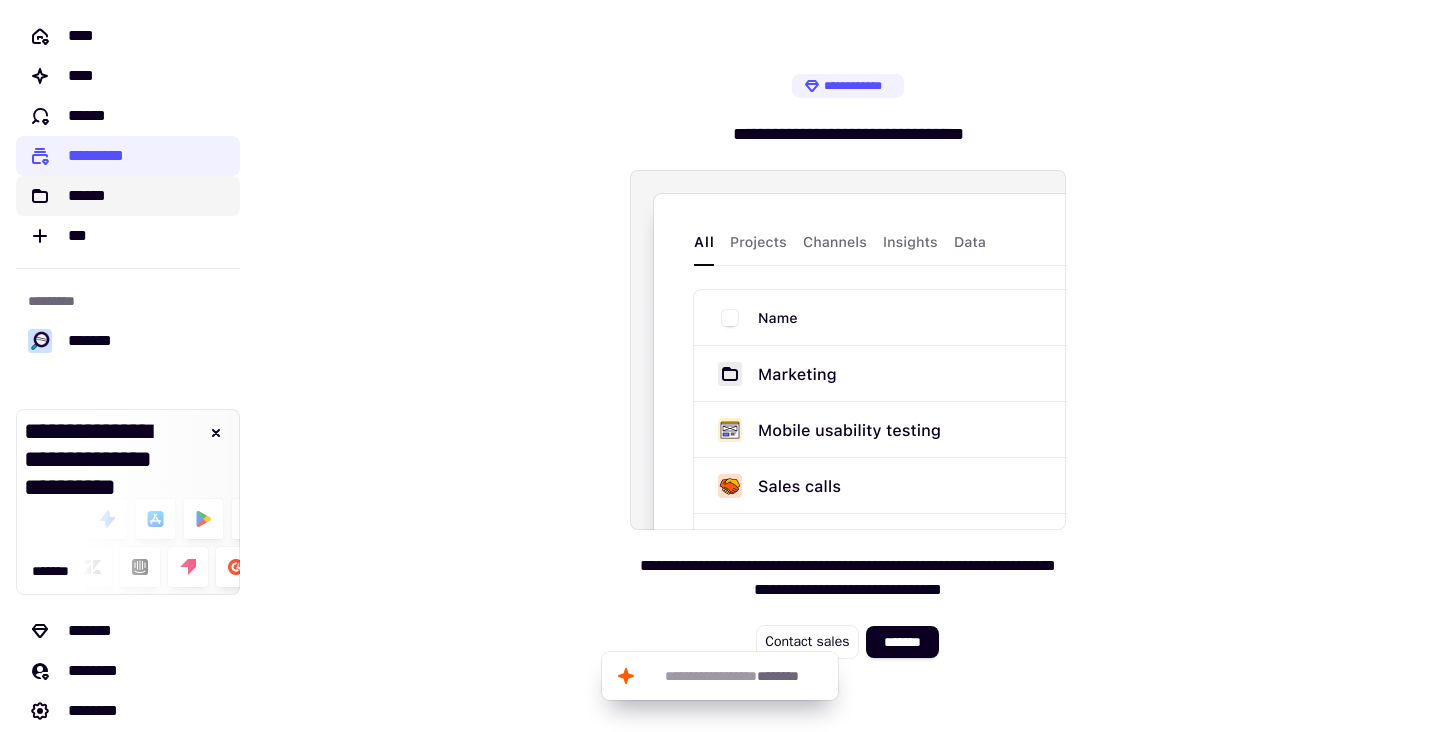 click on "******" 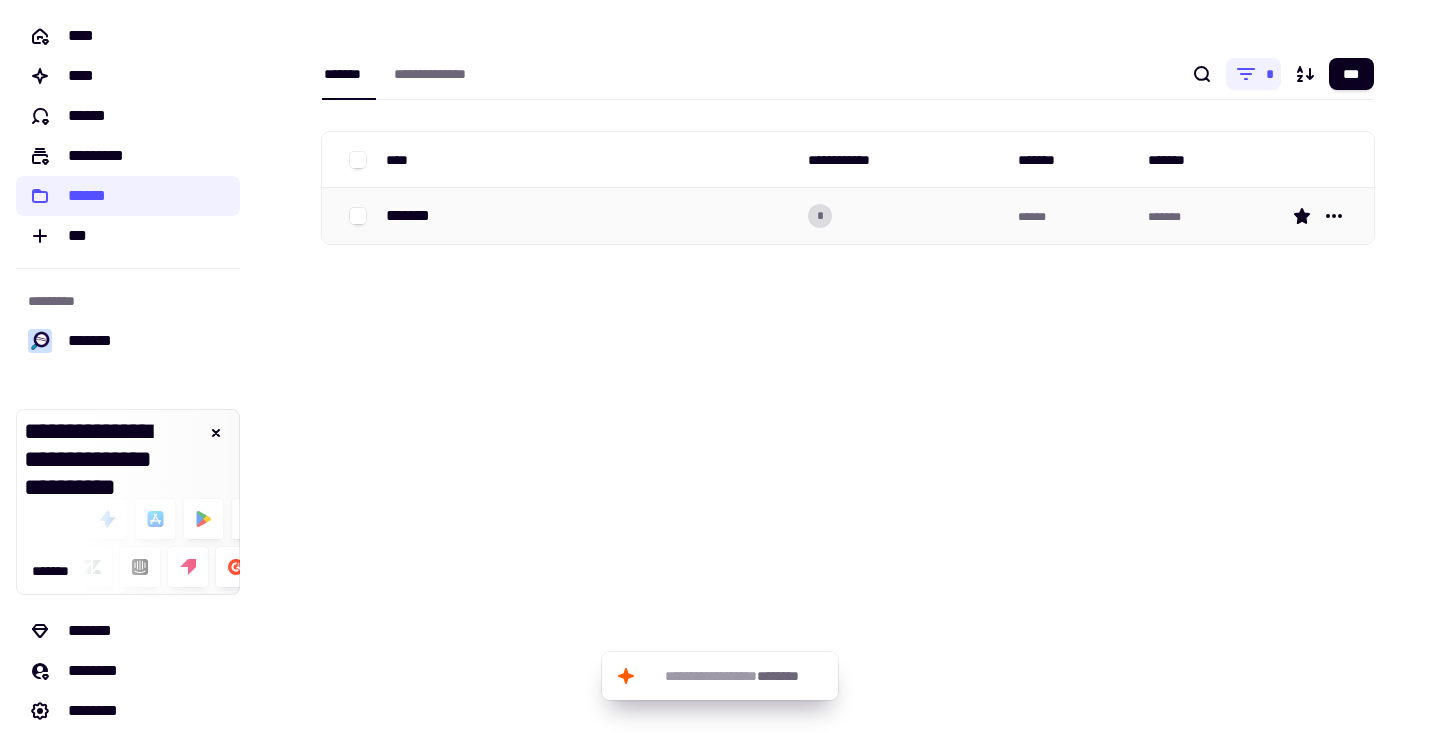 click on "*******" at bounding box center [589, 216] 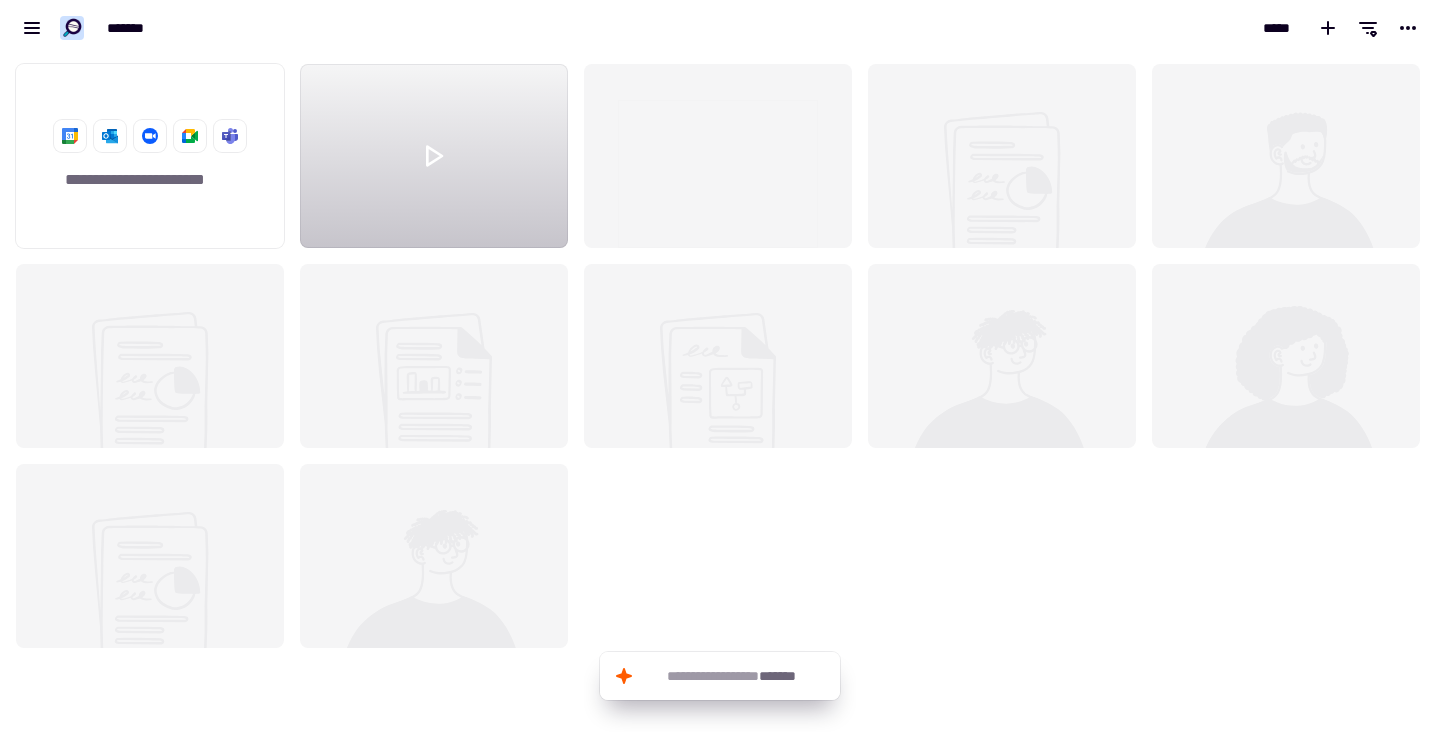 scroll, scrollTop: 1, scrollLeft: 1, axis: both 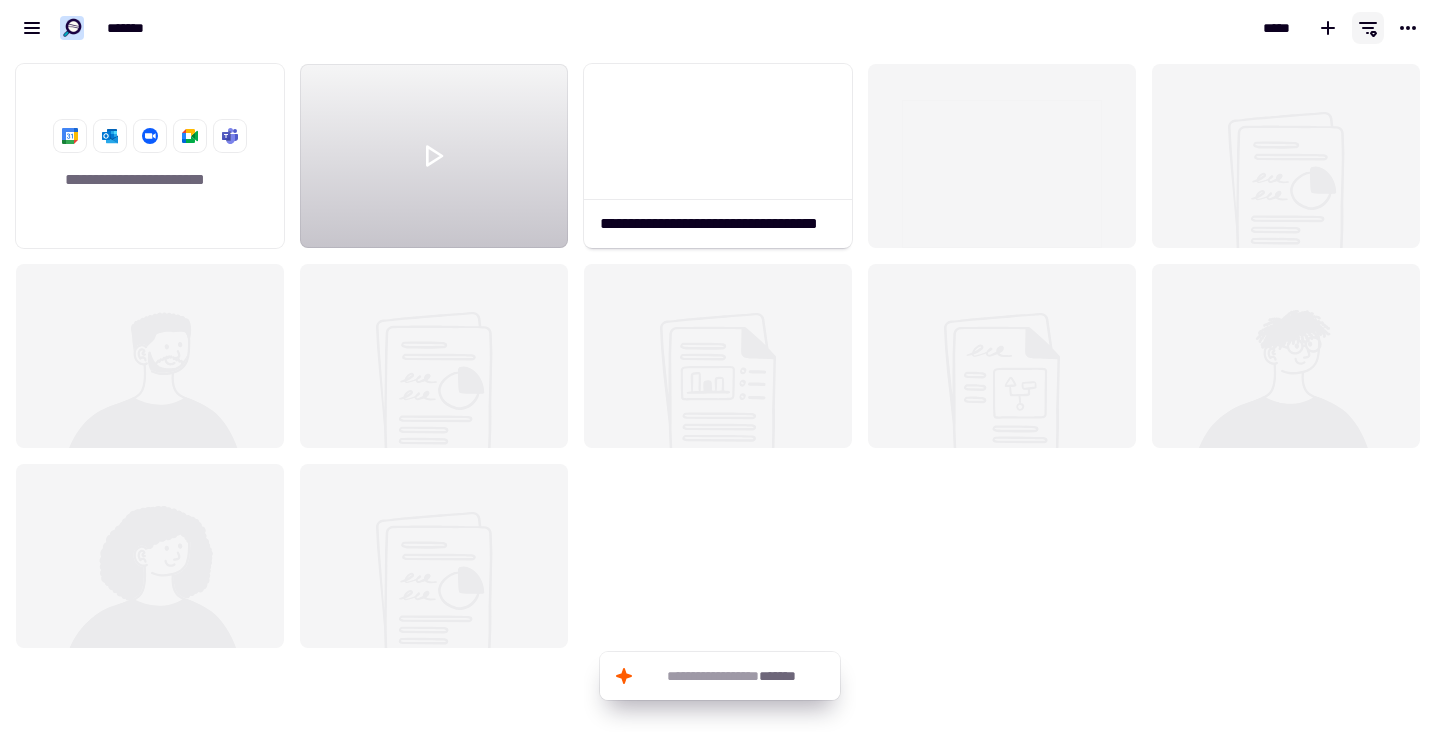 click 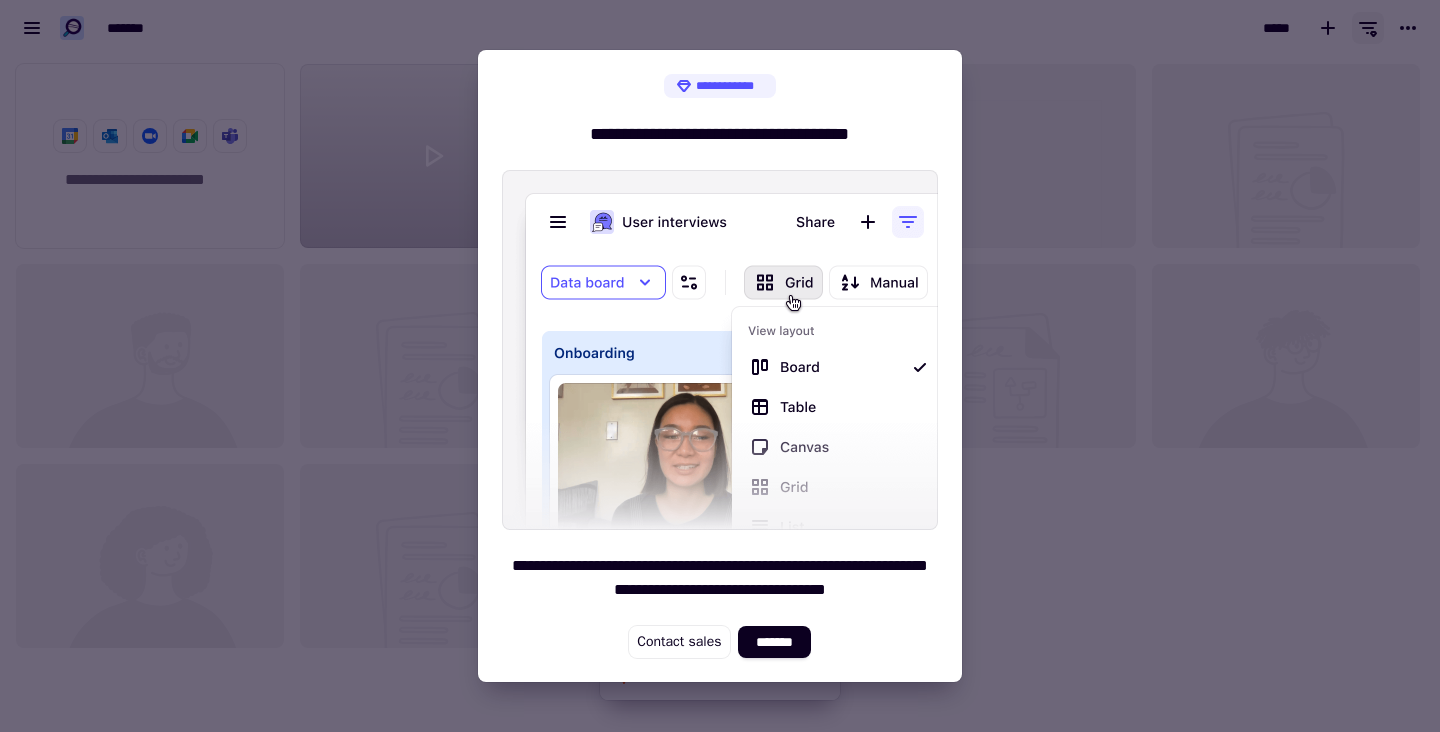 click at bounding box center (720, 366) 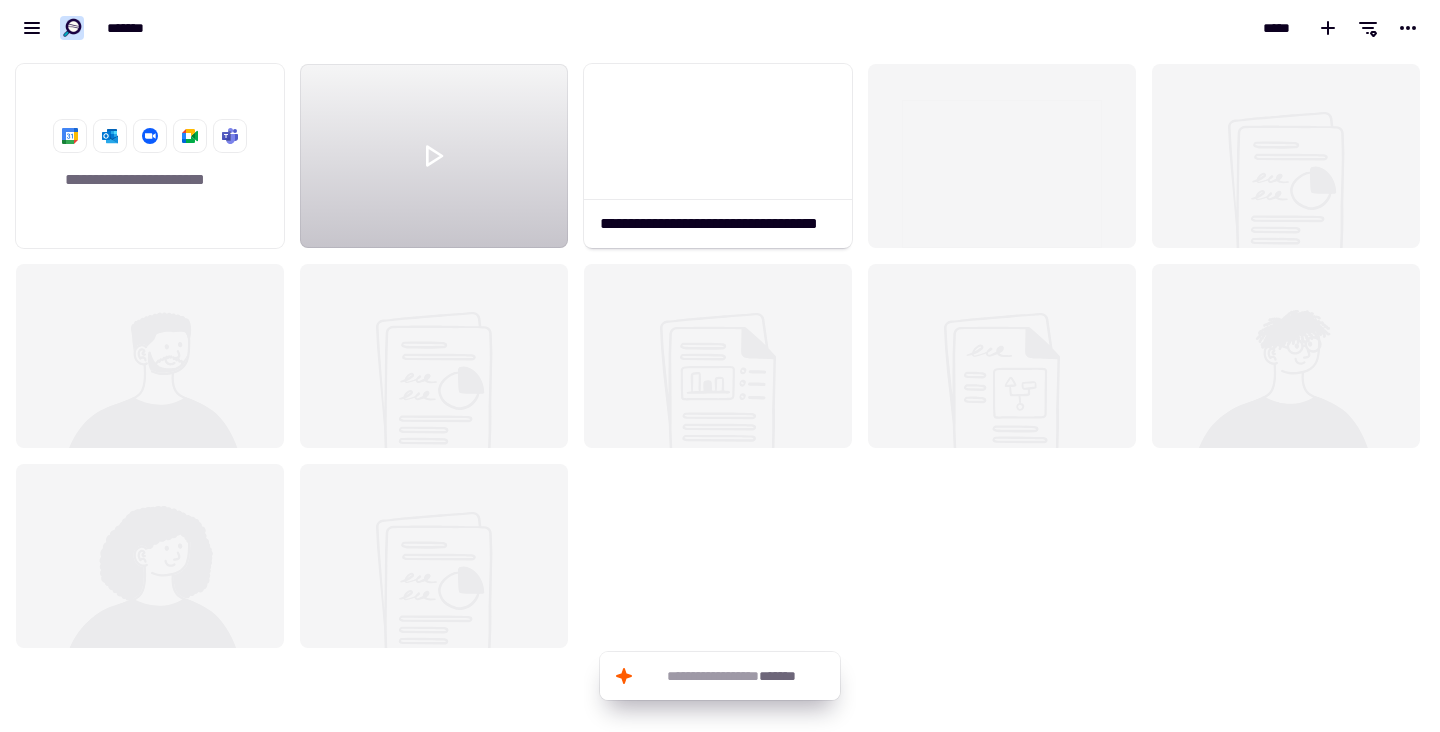 click on "[FIRST] [LAST] [PHONE] [EMAIL] [ADDRESS] [CITY] [STATE] [POSTAL_CODE] [COUNTRY] [CREDIT_CARD] [EXPIRY_DATE] [CVV] [DOB] [SSN]" at bounding box center [720, 28] 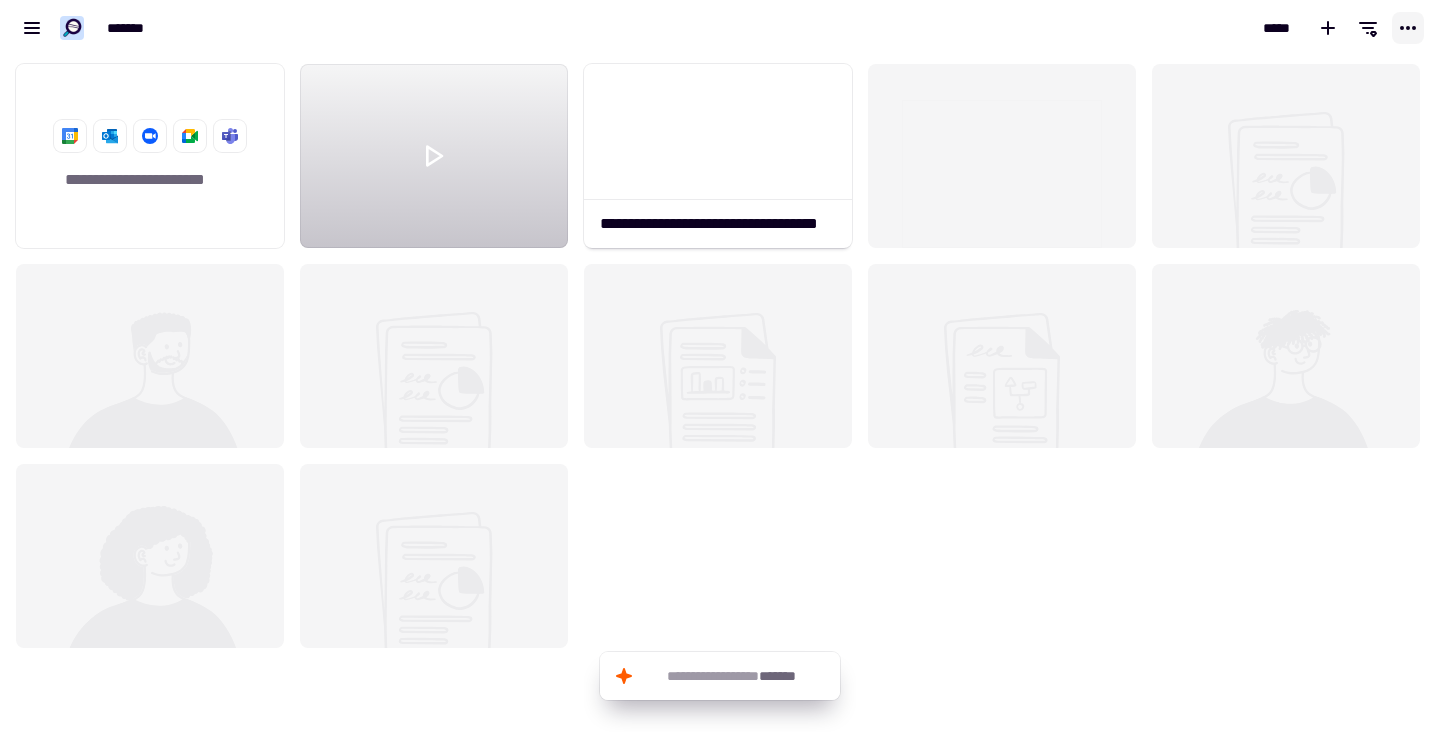 click 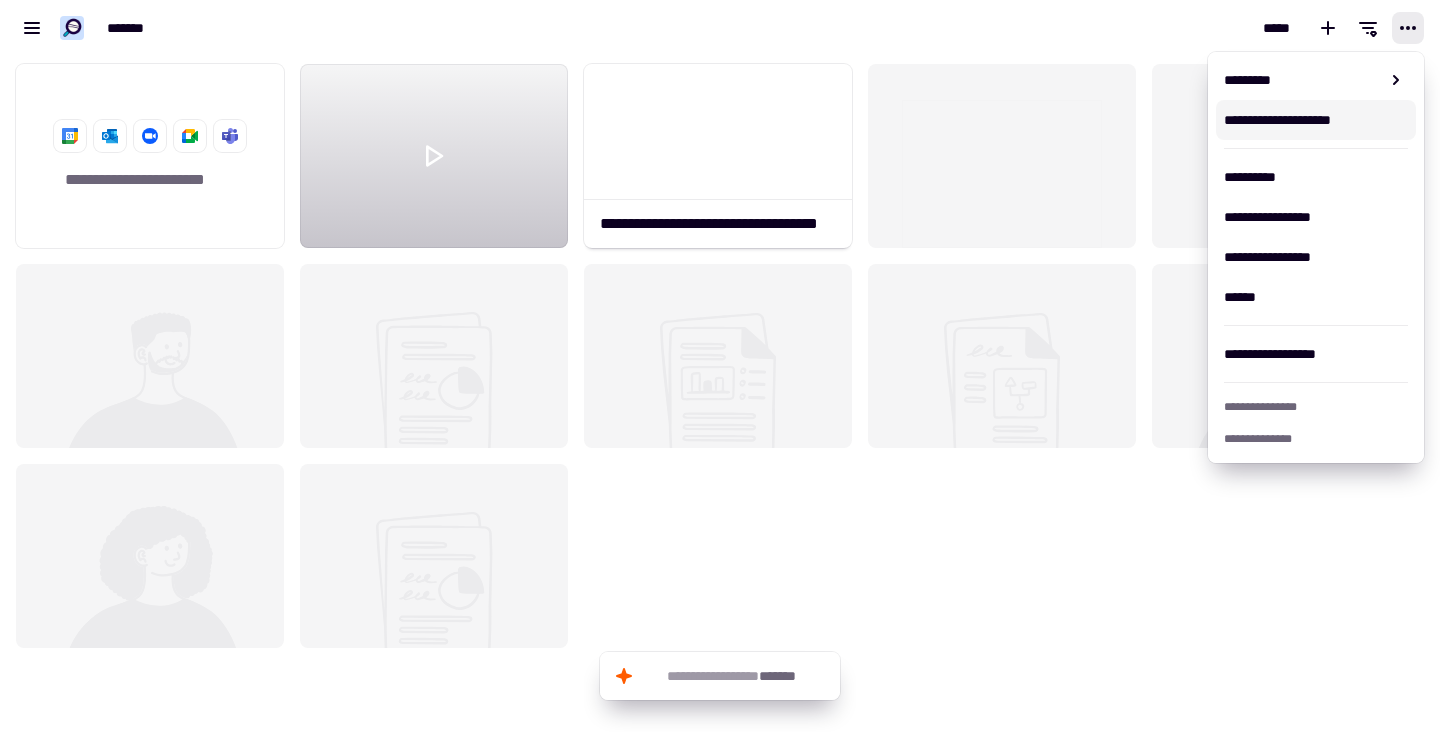 click on "[FIRST] [LAST] [PHONE] [EMAIL] [ADDRESS] [CITY] [STATE] [POSTAL_CODE] [COUNTRY] [CREDIT_CARD] [EXPIRY_DATE] [CVV] [DOB]" at bounding box center (360, 28) 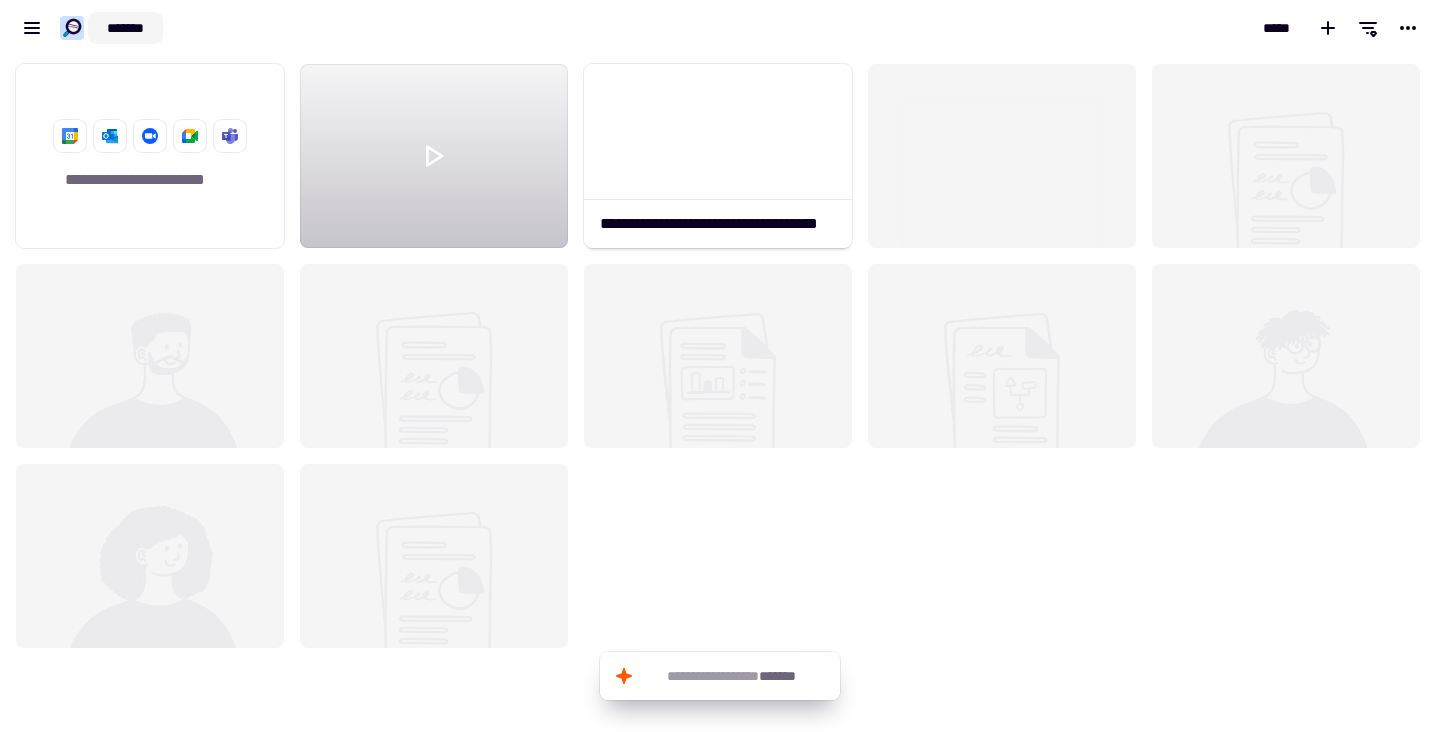 click on "*******" 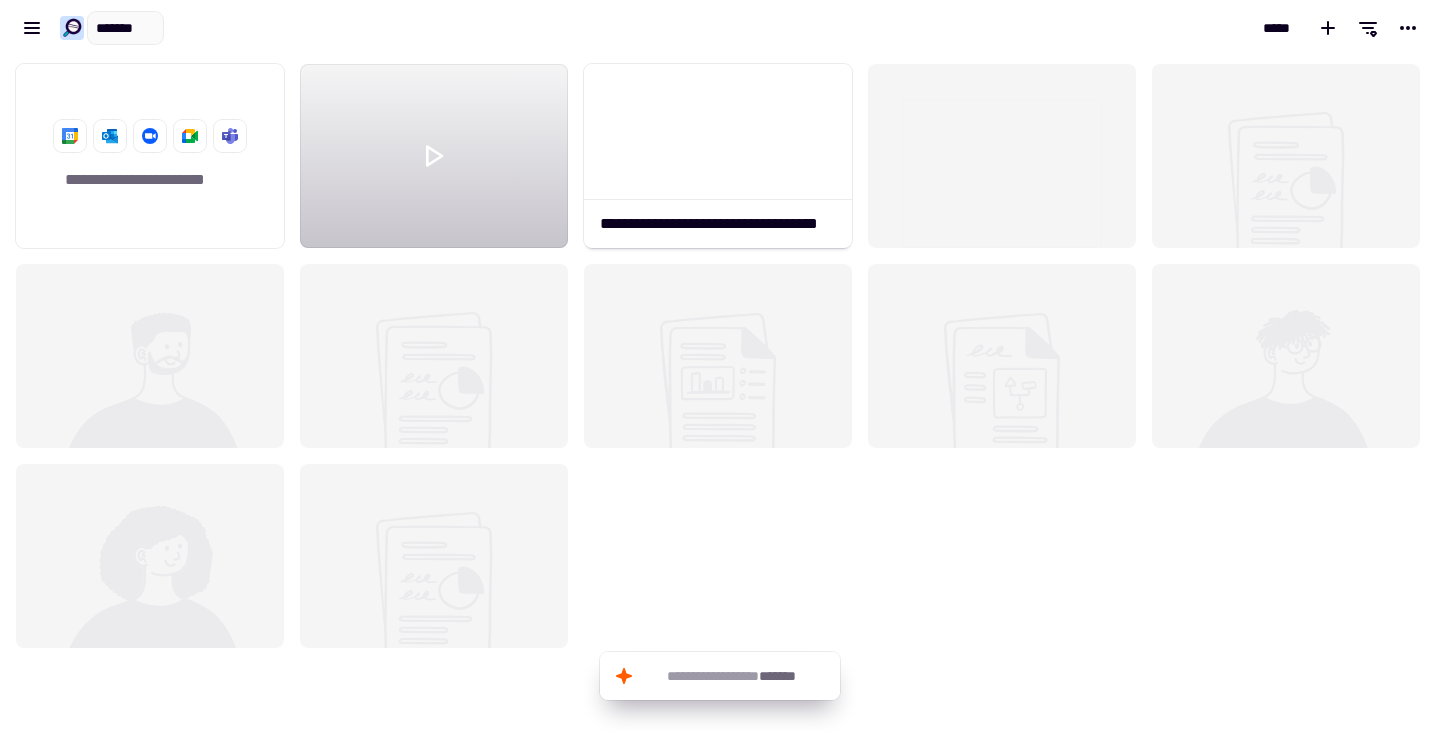 click on "[FIRST] [LAST] [PHONE] [EMAIL] [ADDRESS] [CITY] [STATE] [POSTAL_CODE] [COUNTRY] [CREDIT_CARD] [EXPIRY_DATE] [CVV] [DOB] [SSN]" at bounding box center [360, 28] 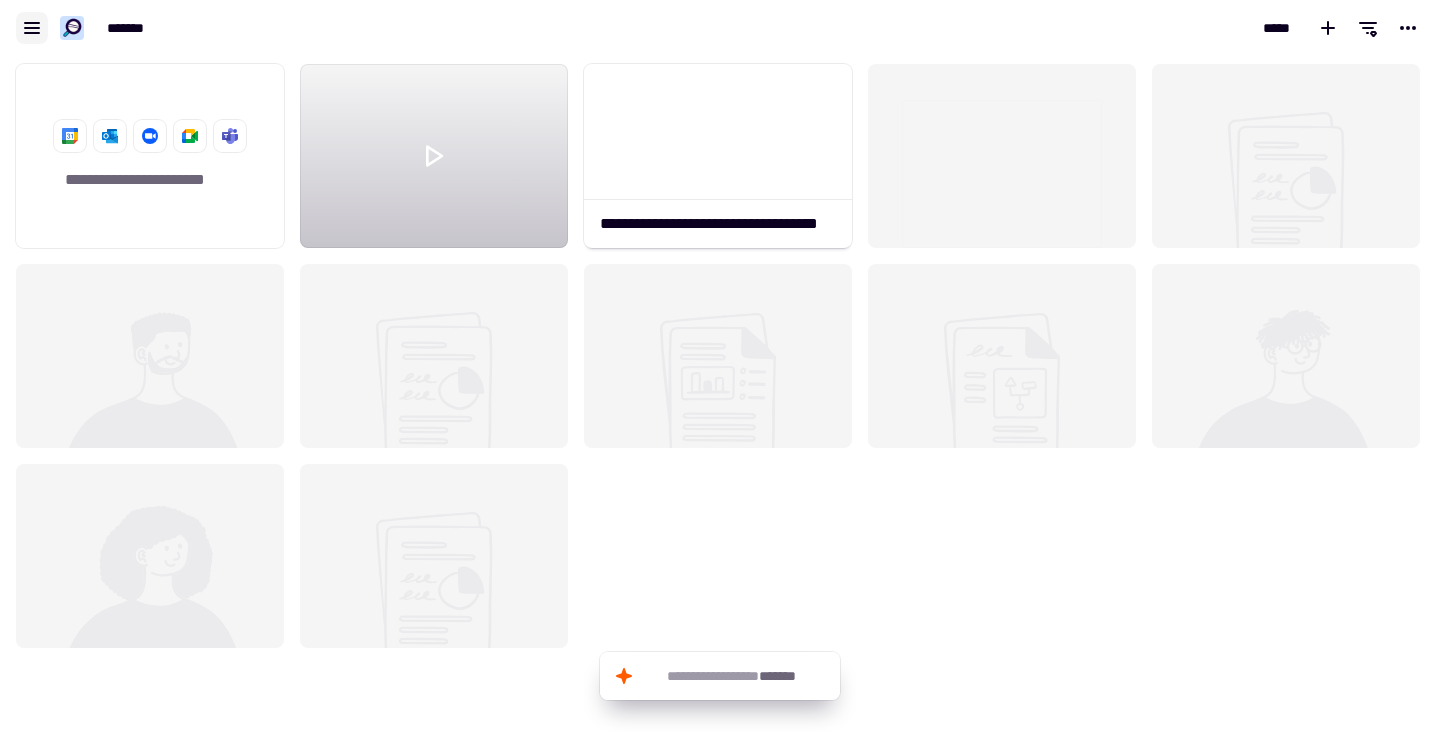 click 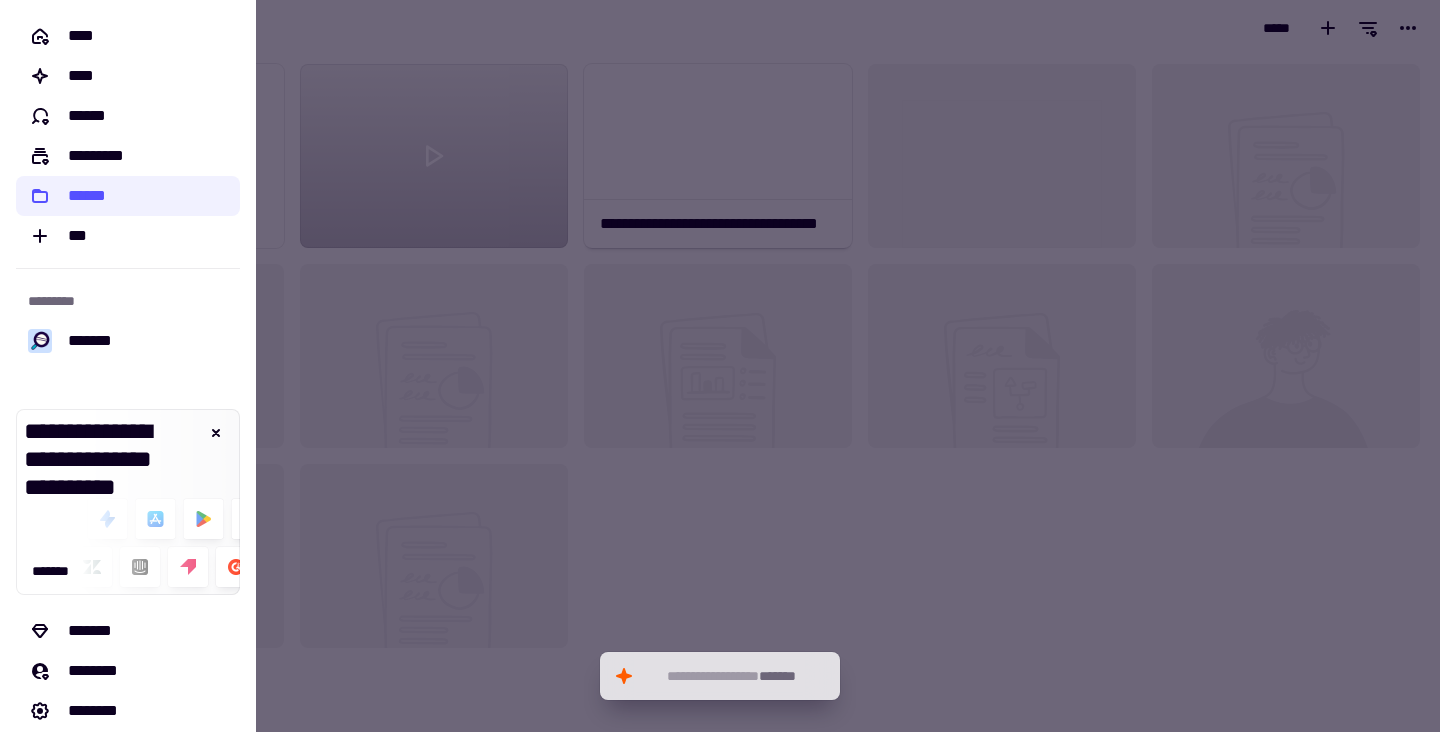 click 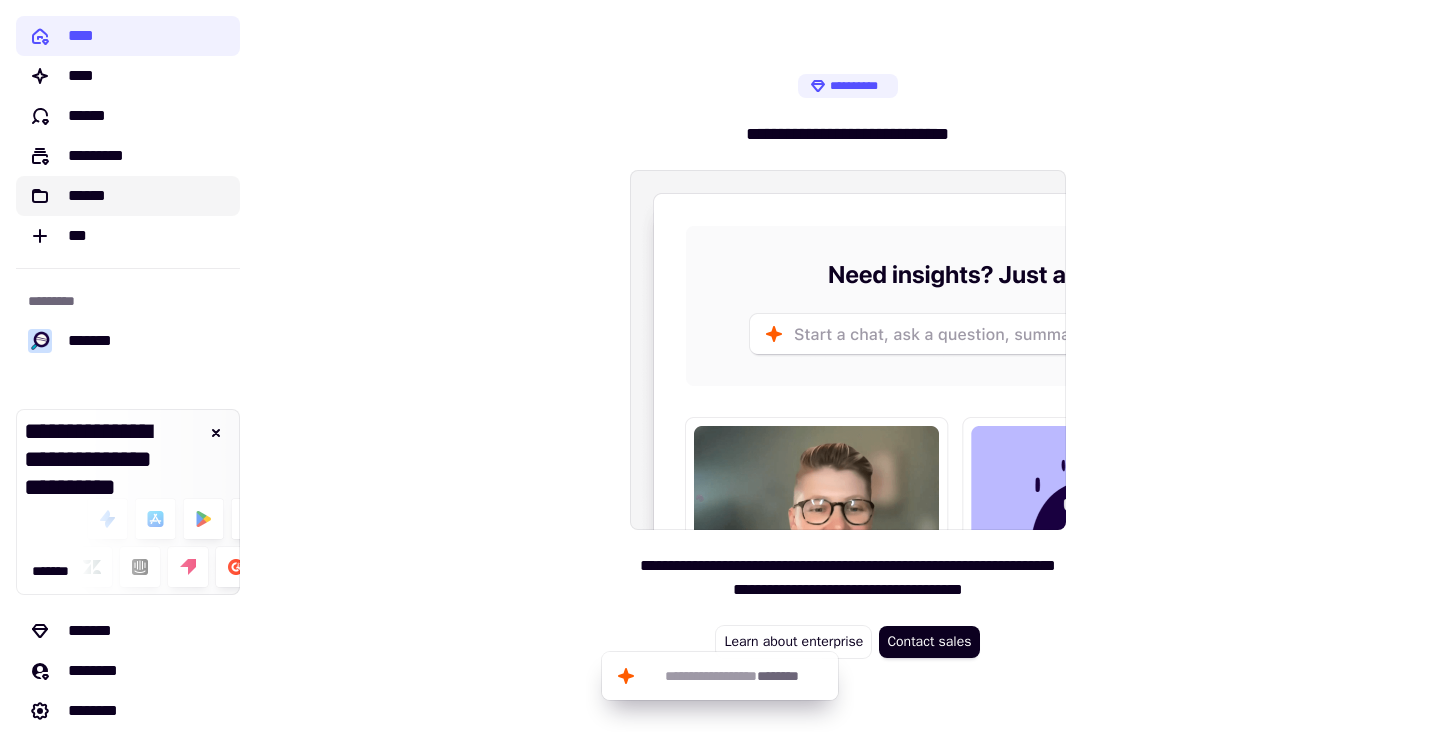 click on "******" 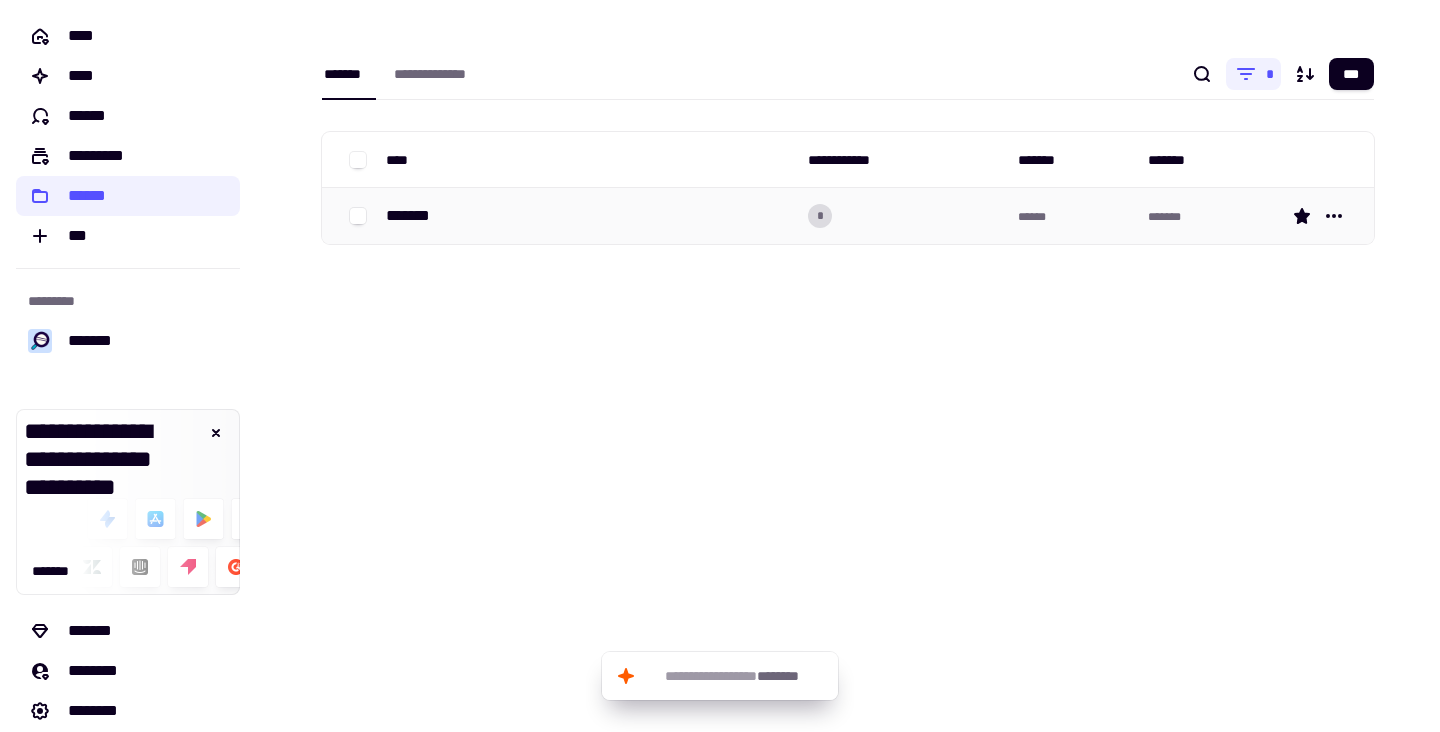 click on "*******" at bounding box center (419, 216) 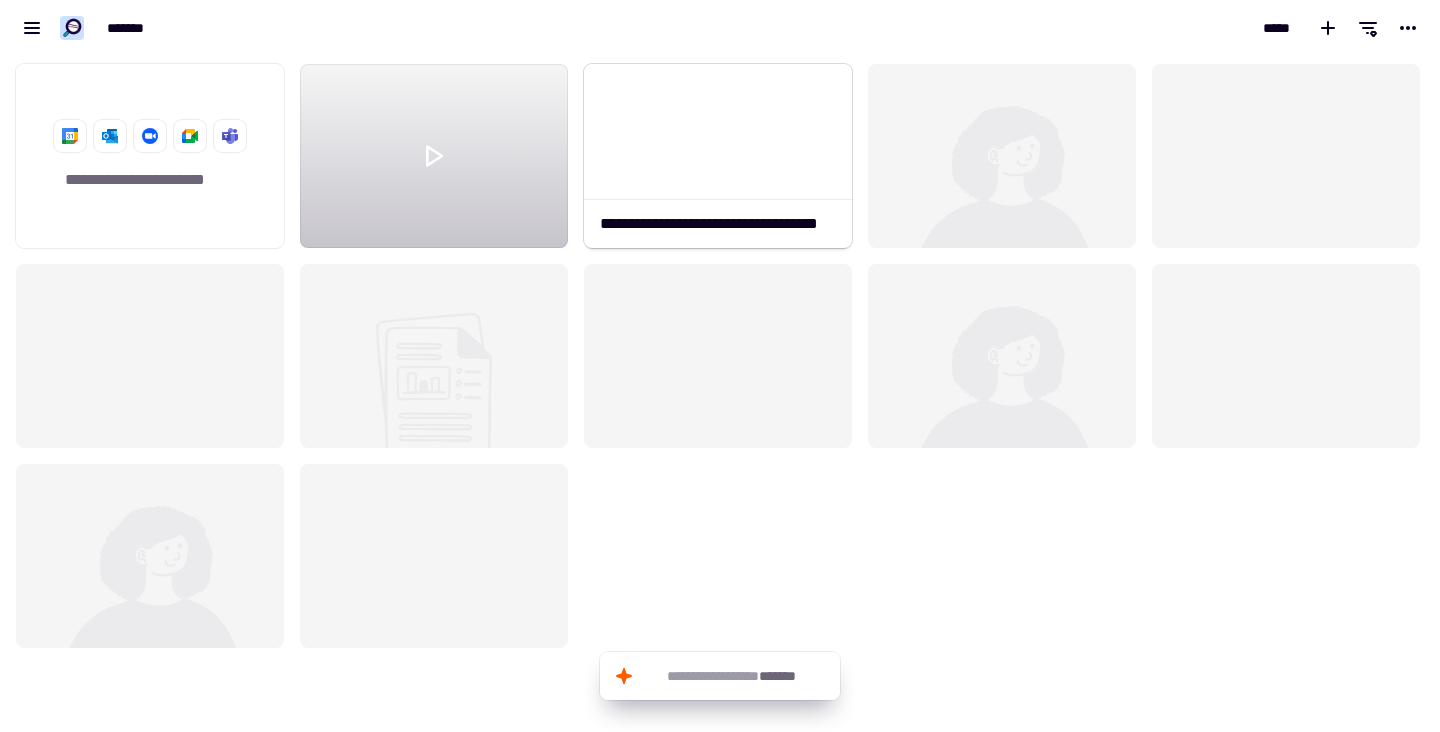 scroll, scrollTop: 1, scrollLeft: 1, axis: both 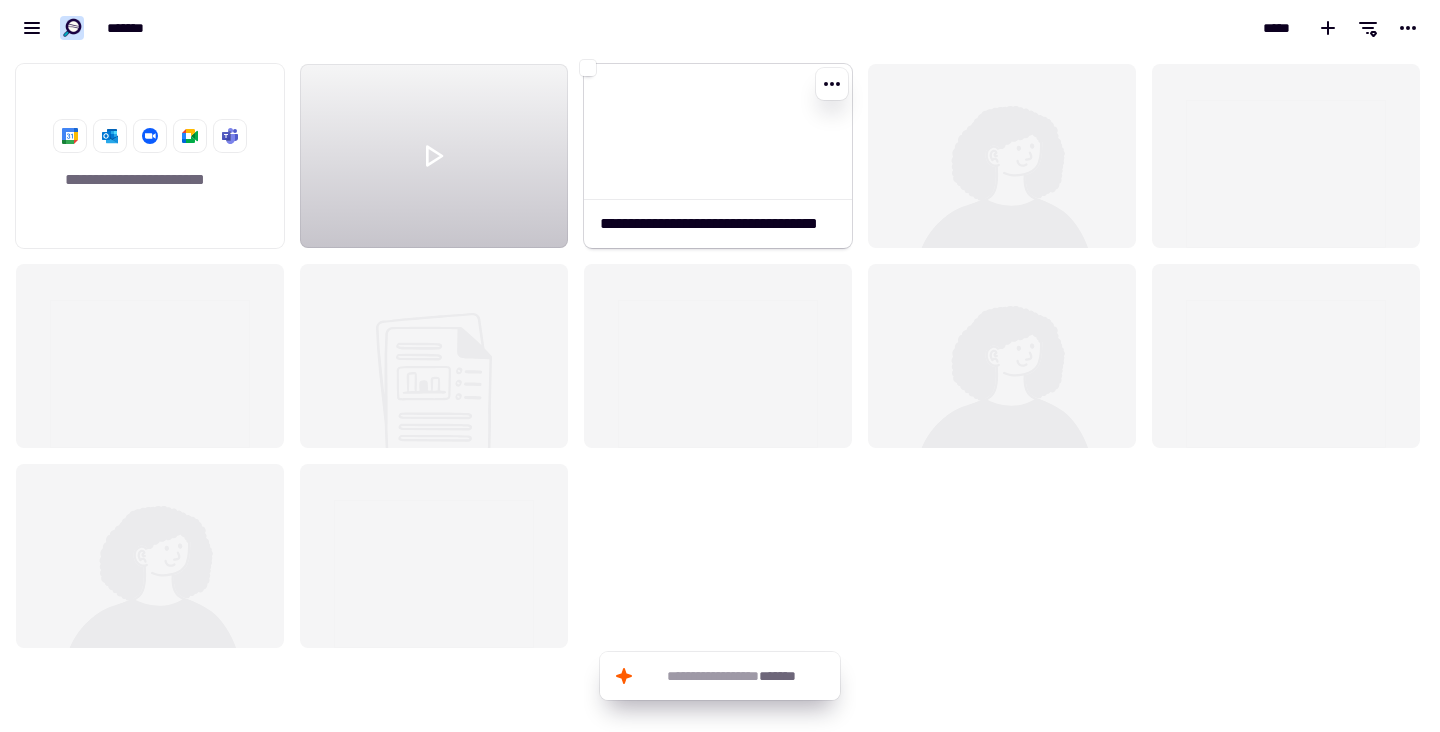 click 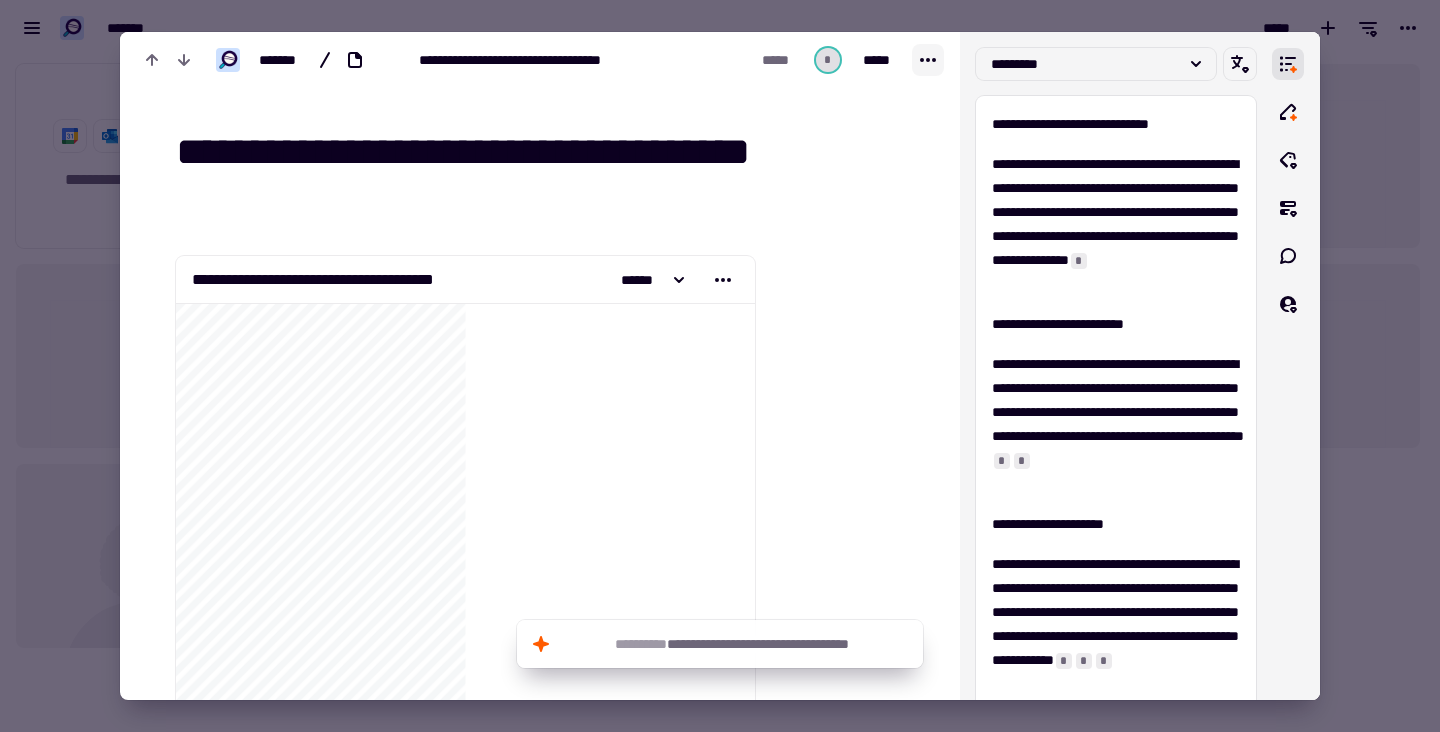 click 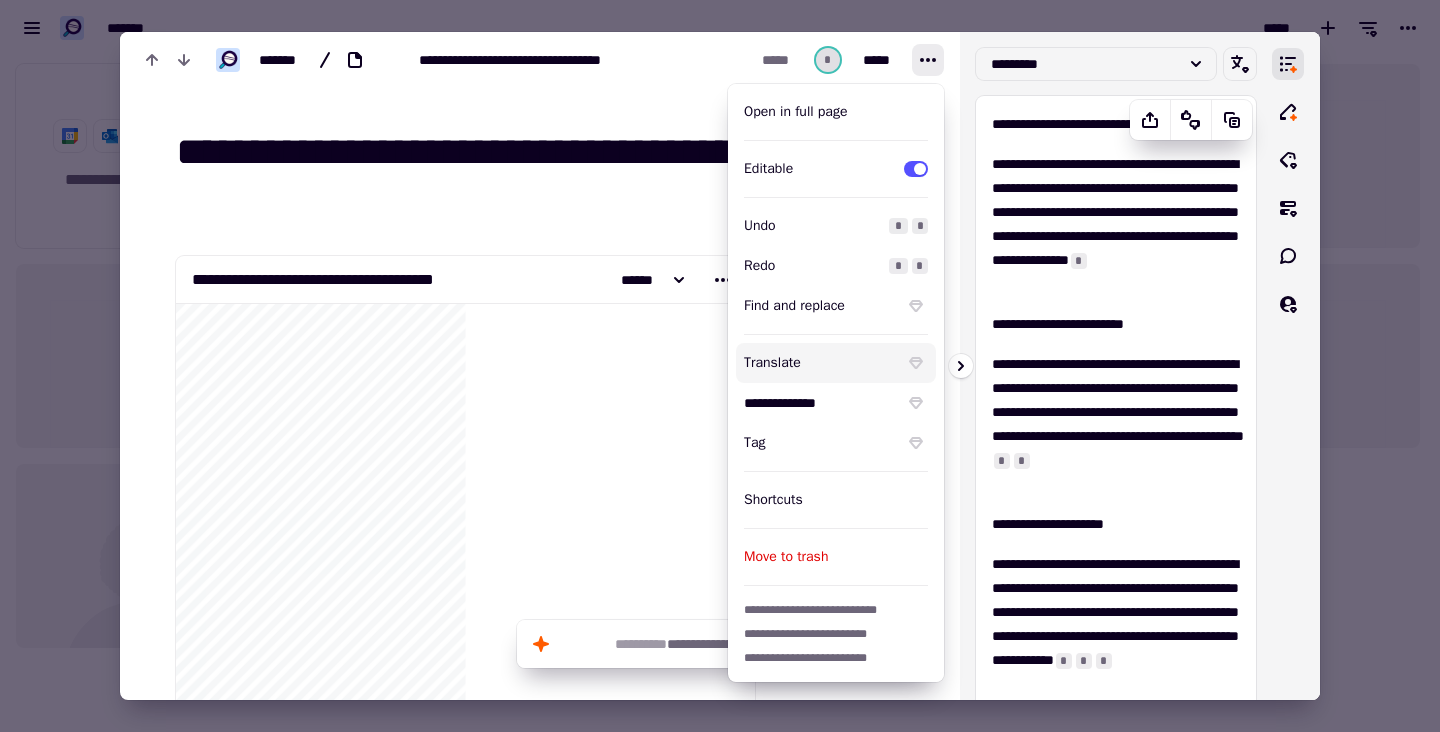 click on "[FIRST] [LAST] [PHONE] [EMAIL] [ADDRESS] [CITY] [STATE] [POSTAL_CODE] [COUNTRY] [CREDIT_CARD] [EXPIRY_DATE] [CVV] [DOB]" at bounding box center [1116, 424] 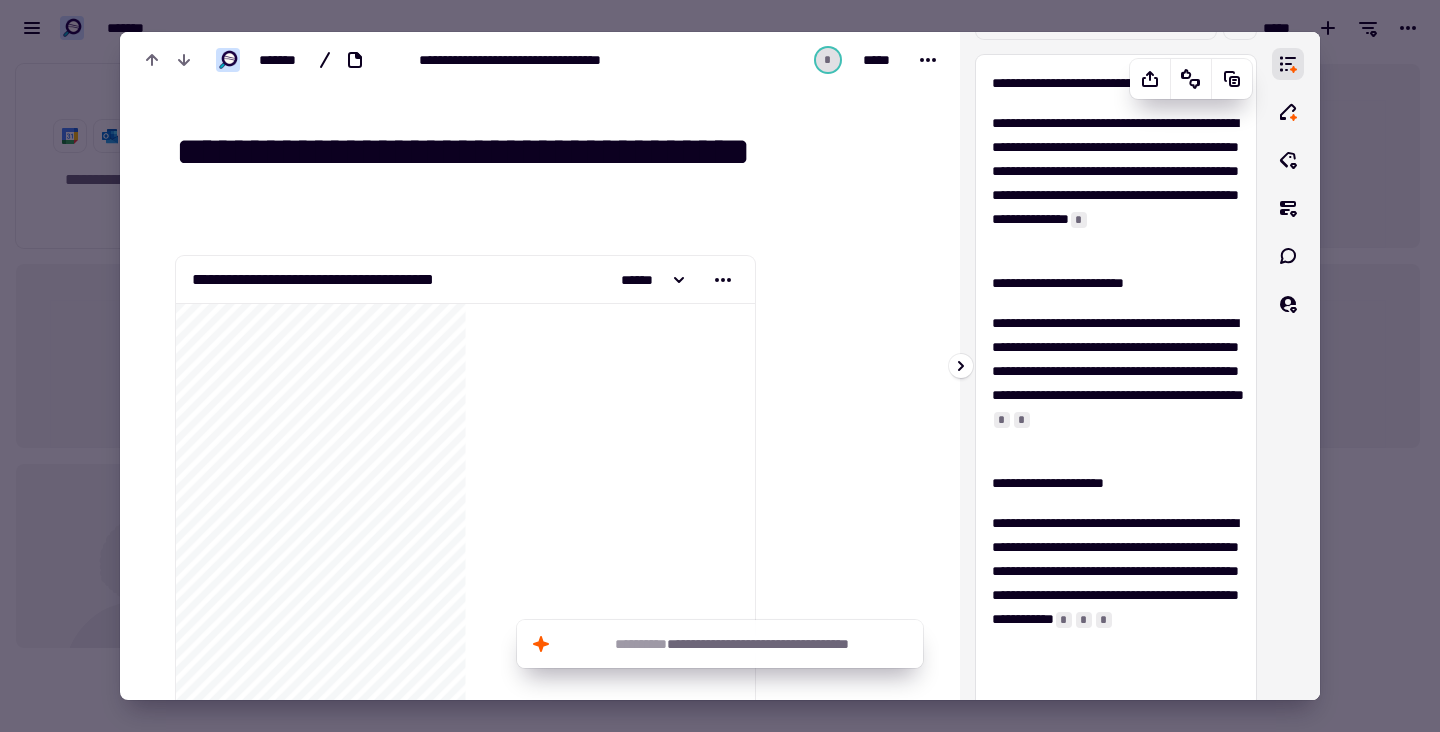 scroll, scrollTop: 4, scrollLeft: 0, axis: vertical 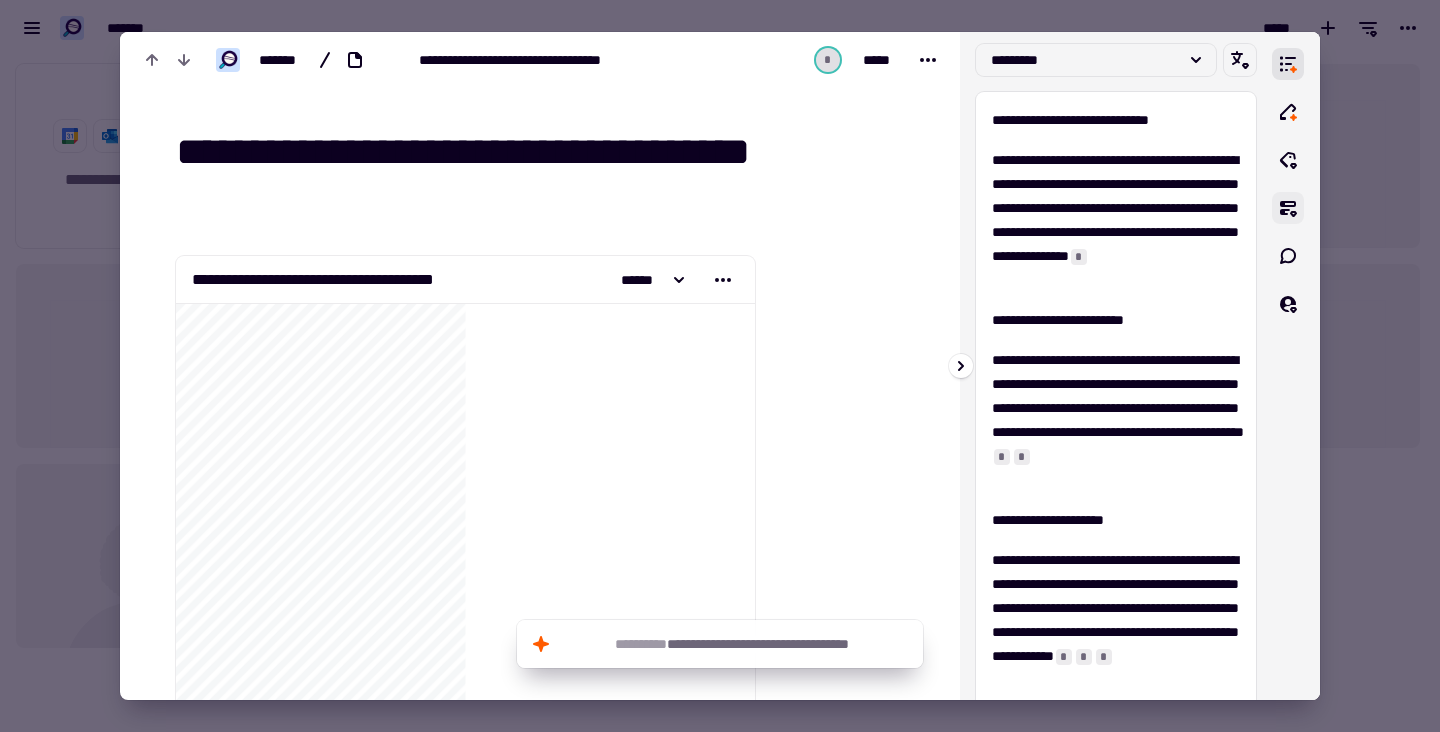 click 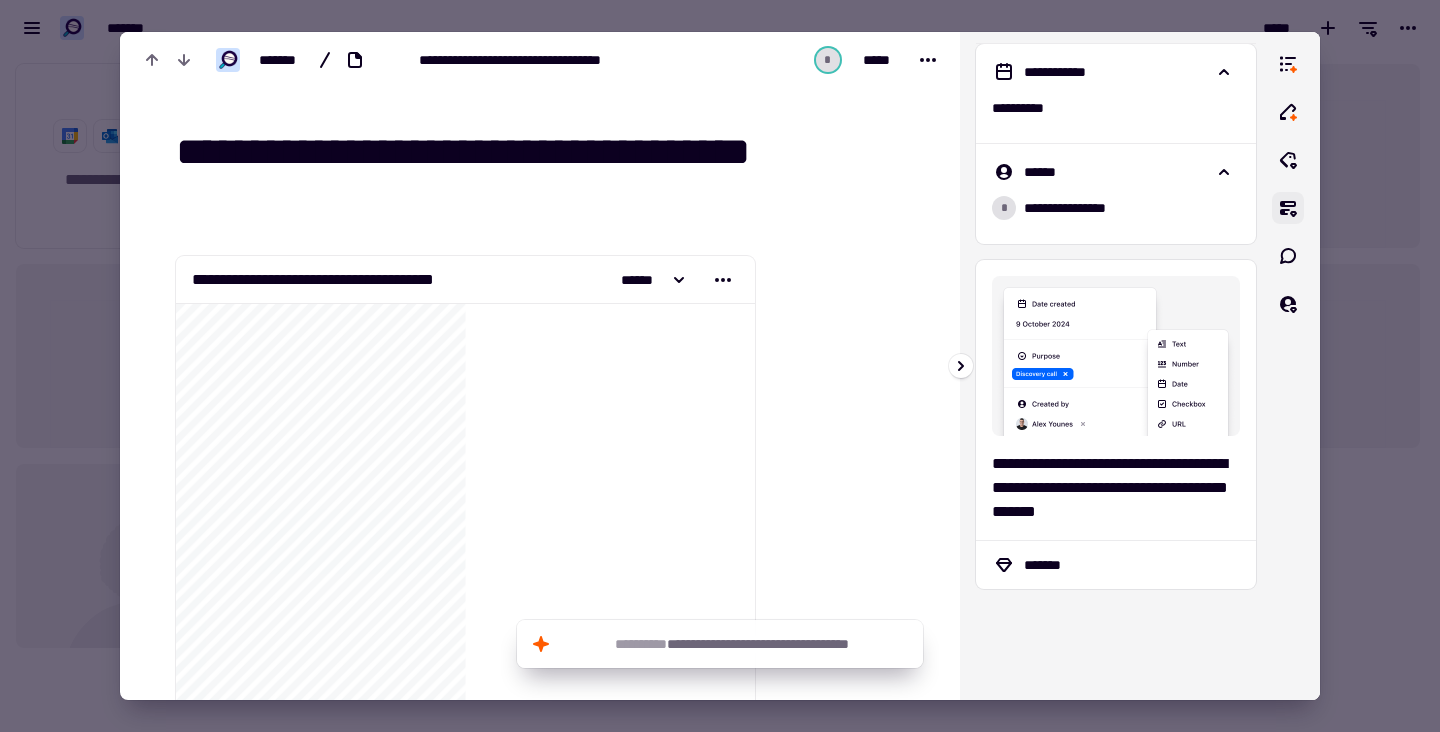 scroll, scrollTop: 0, scrollLeft: 0, axis: both 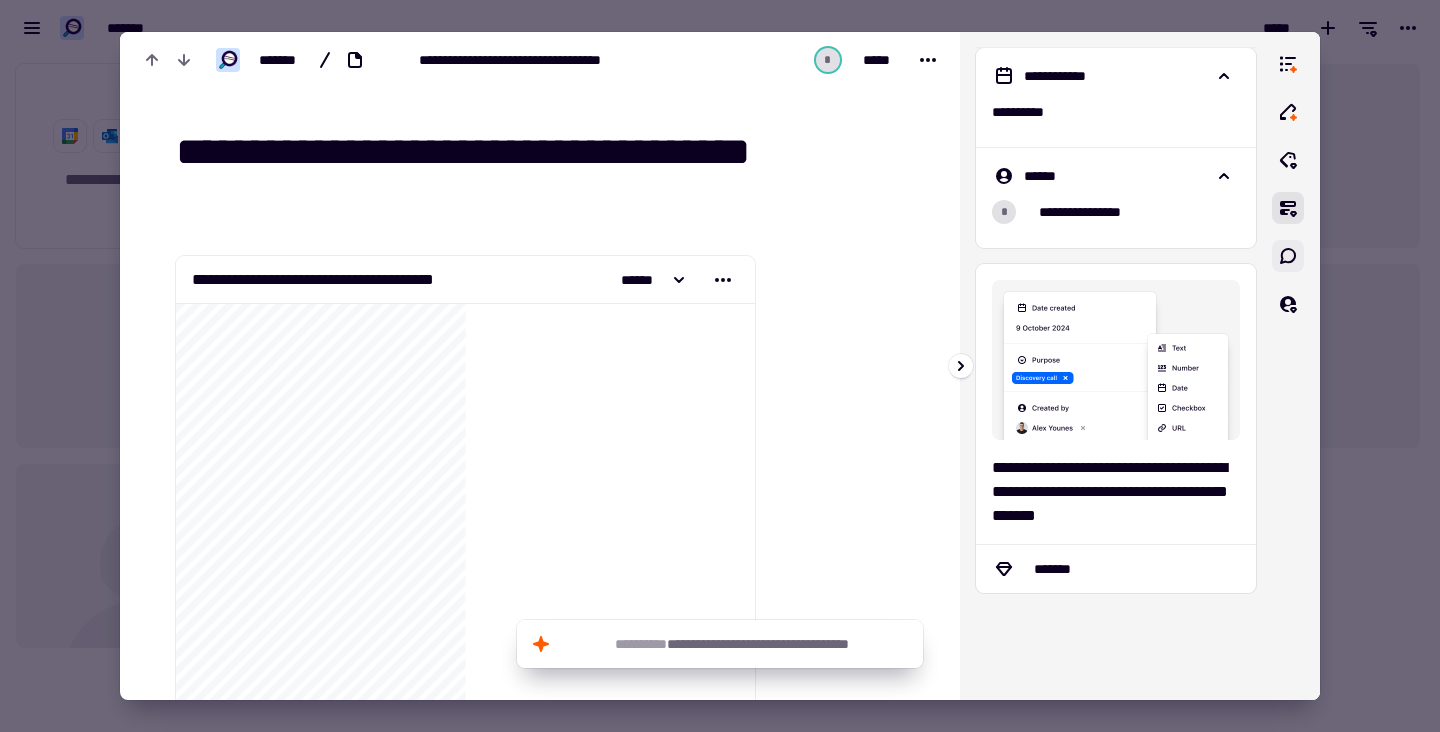 click 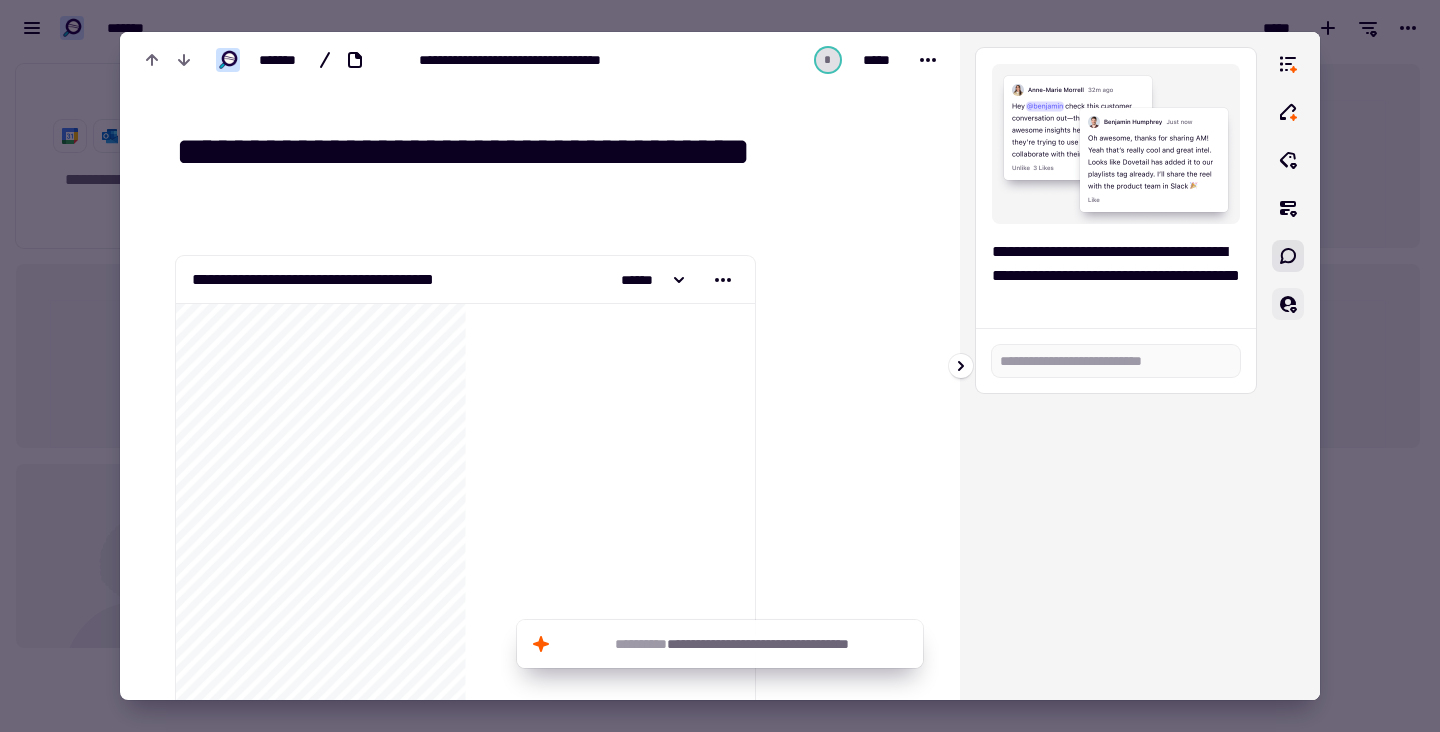 click 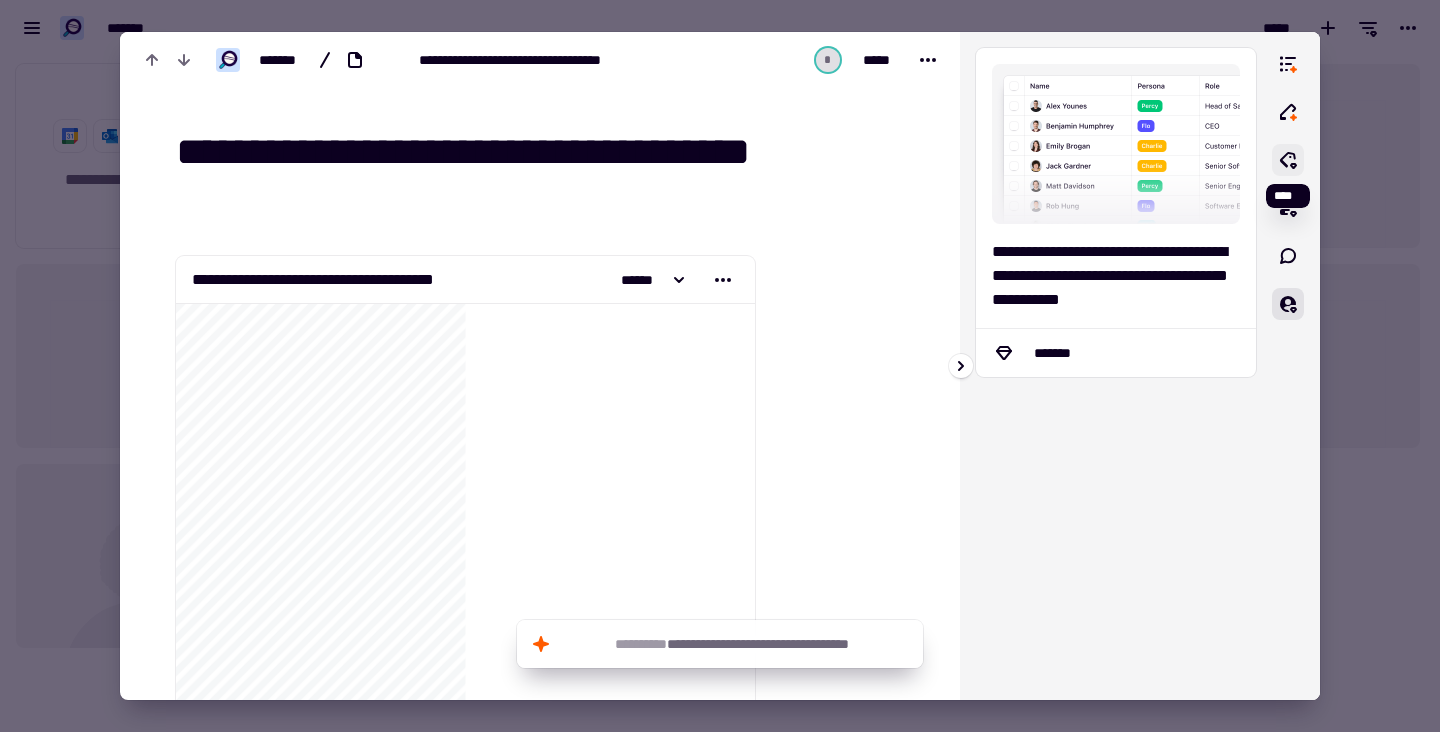click 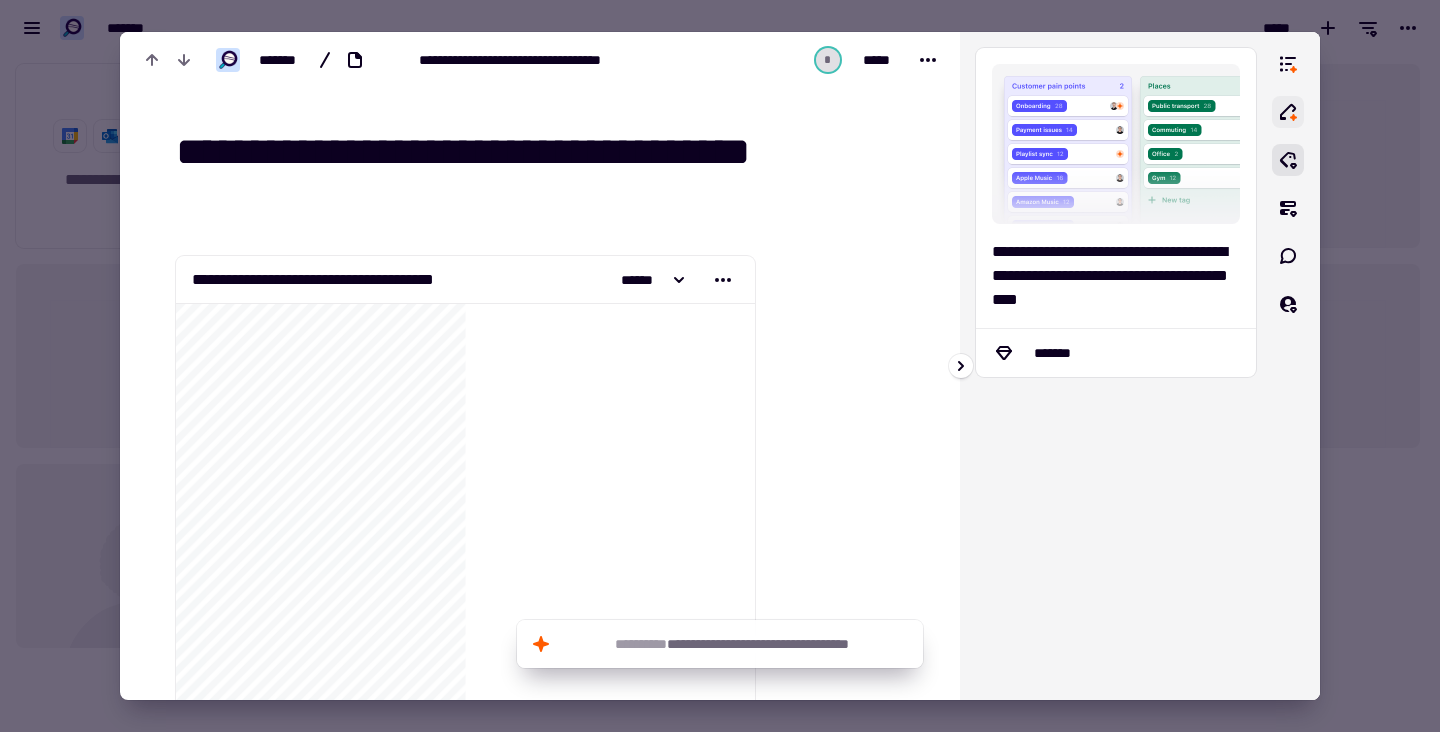 click 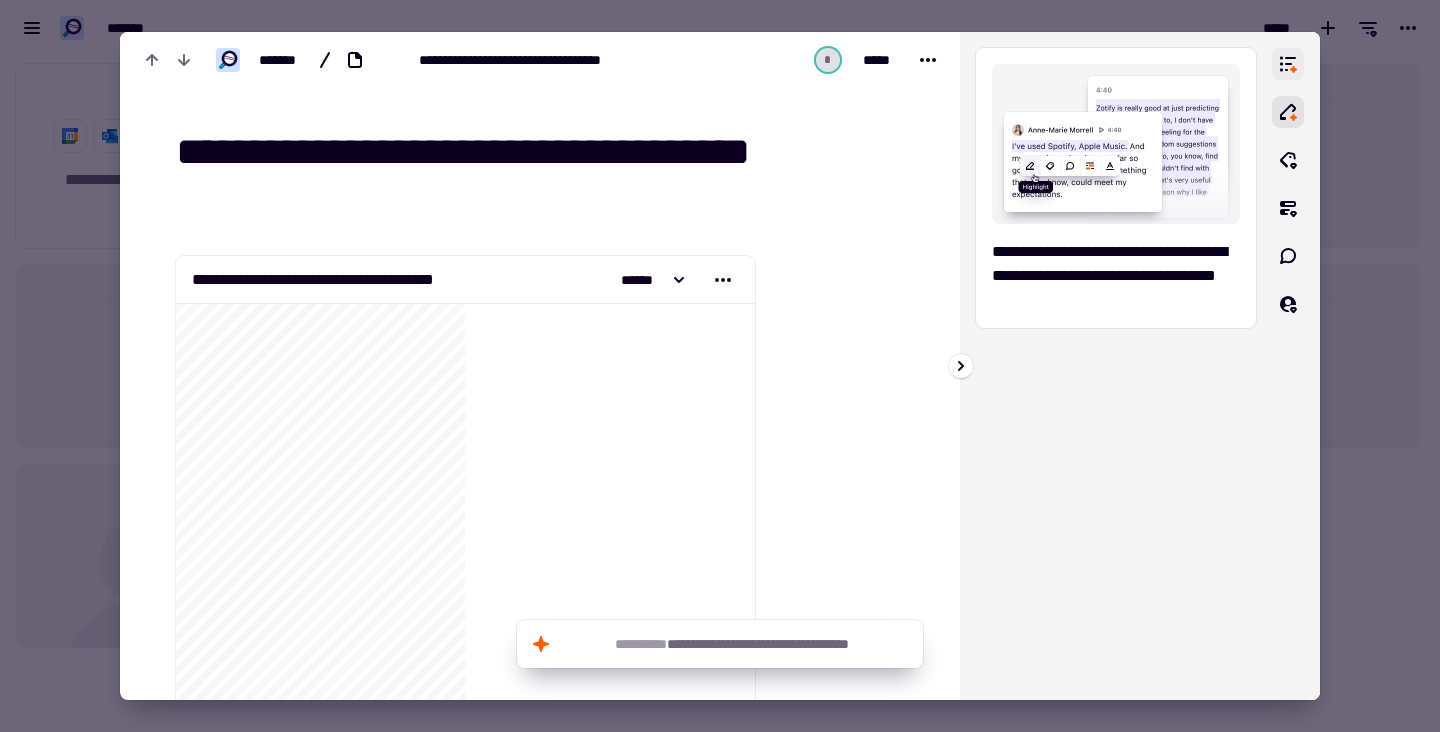 click 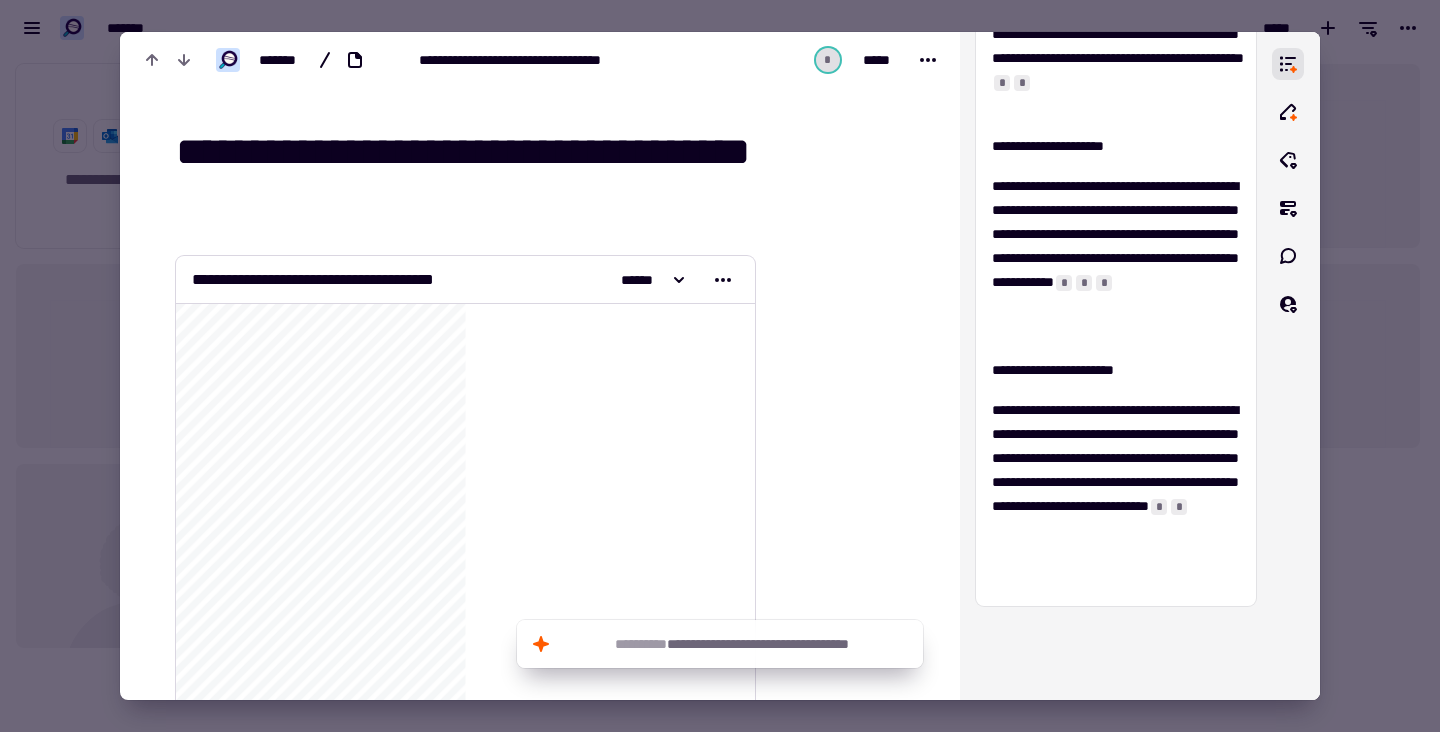 scroll, scrollTop: 392, scrollLeft: 0, axis: vertical 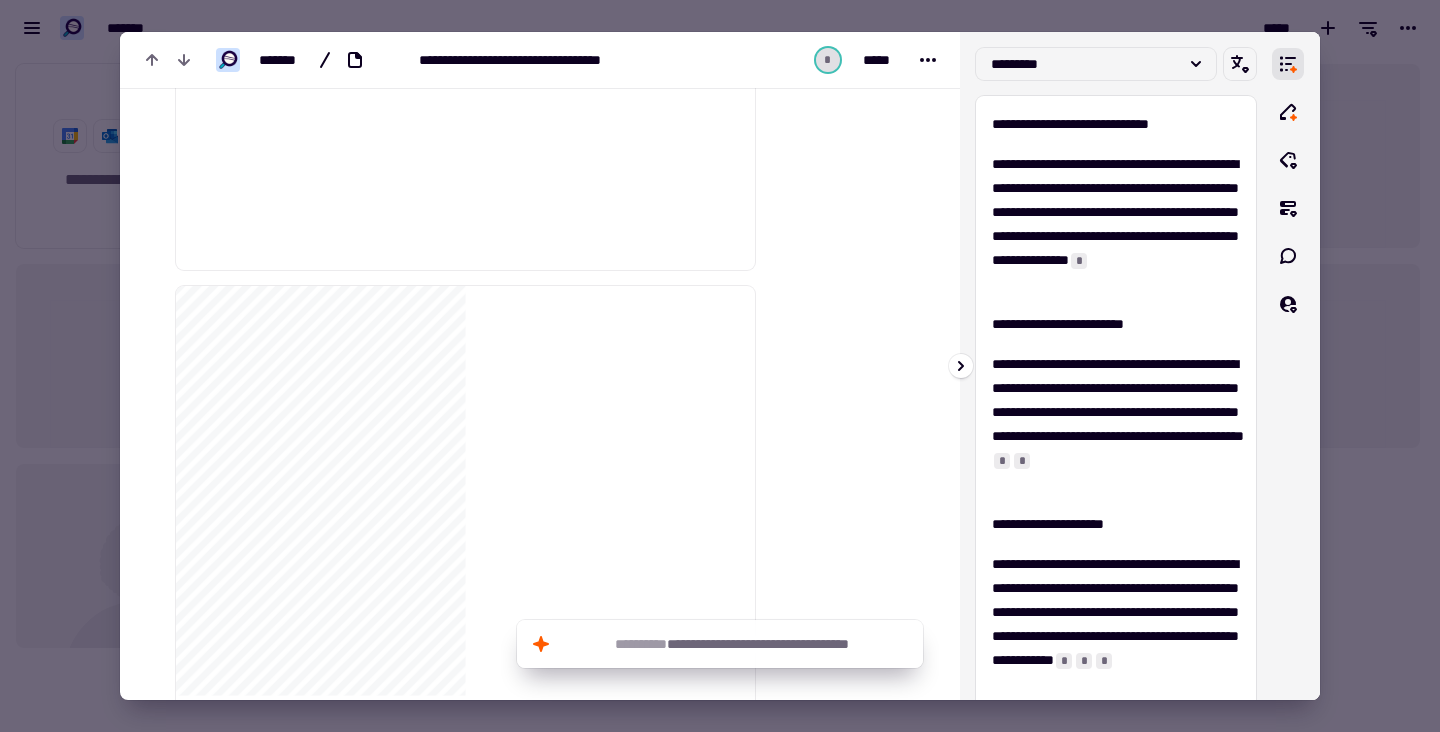 click on "[FIRST] [LAST] [PHONE] [EMAIL] [ADDRESS] [CITY] [STATE] [POSTAL_CODE] [COUNTRY] [CREDIT_CARD] [EXPIRY_DATE] [CVV] [DOB]" at bounding box center (1116, 366) 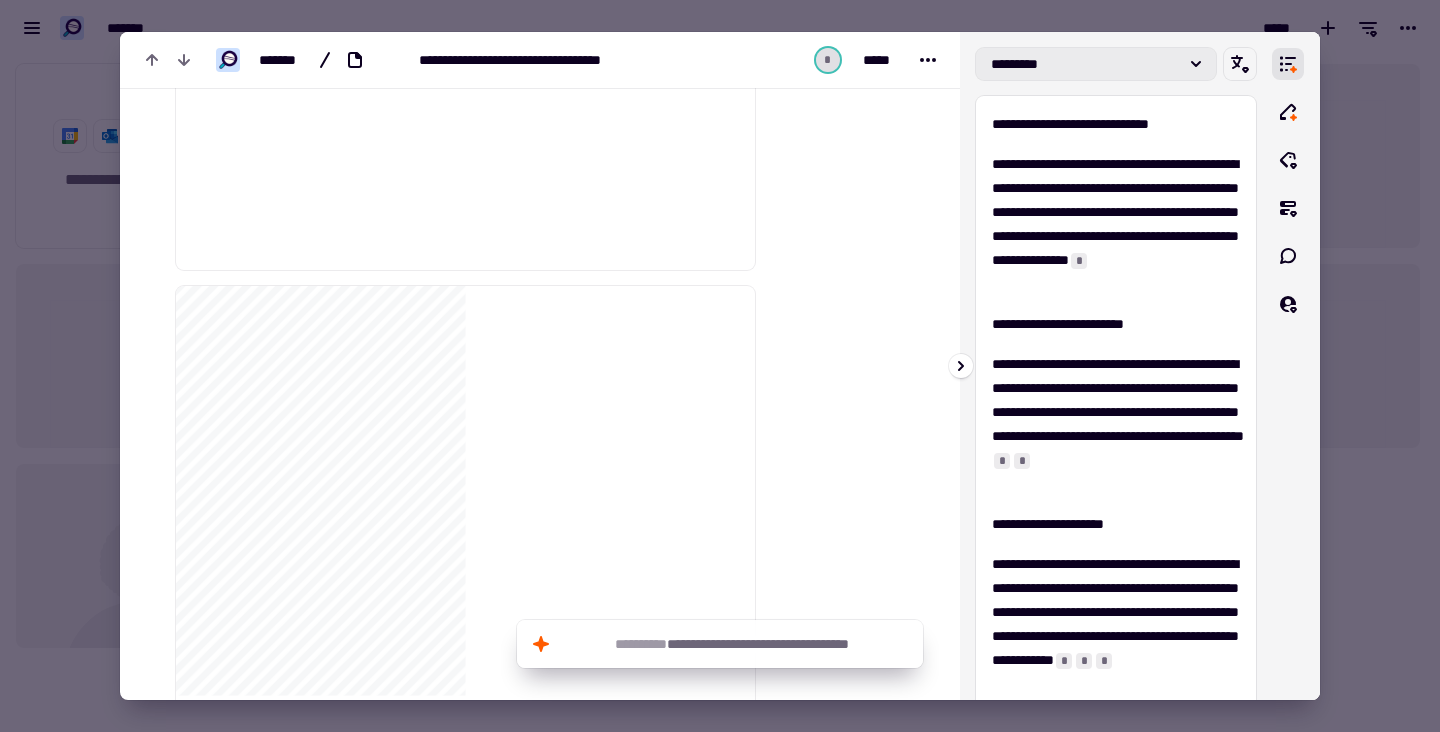 click on "*********" 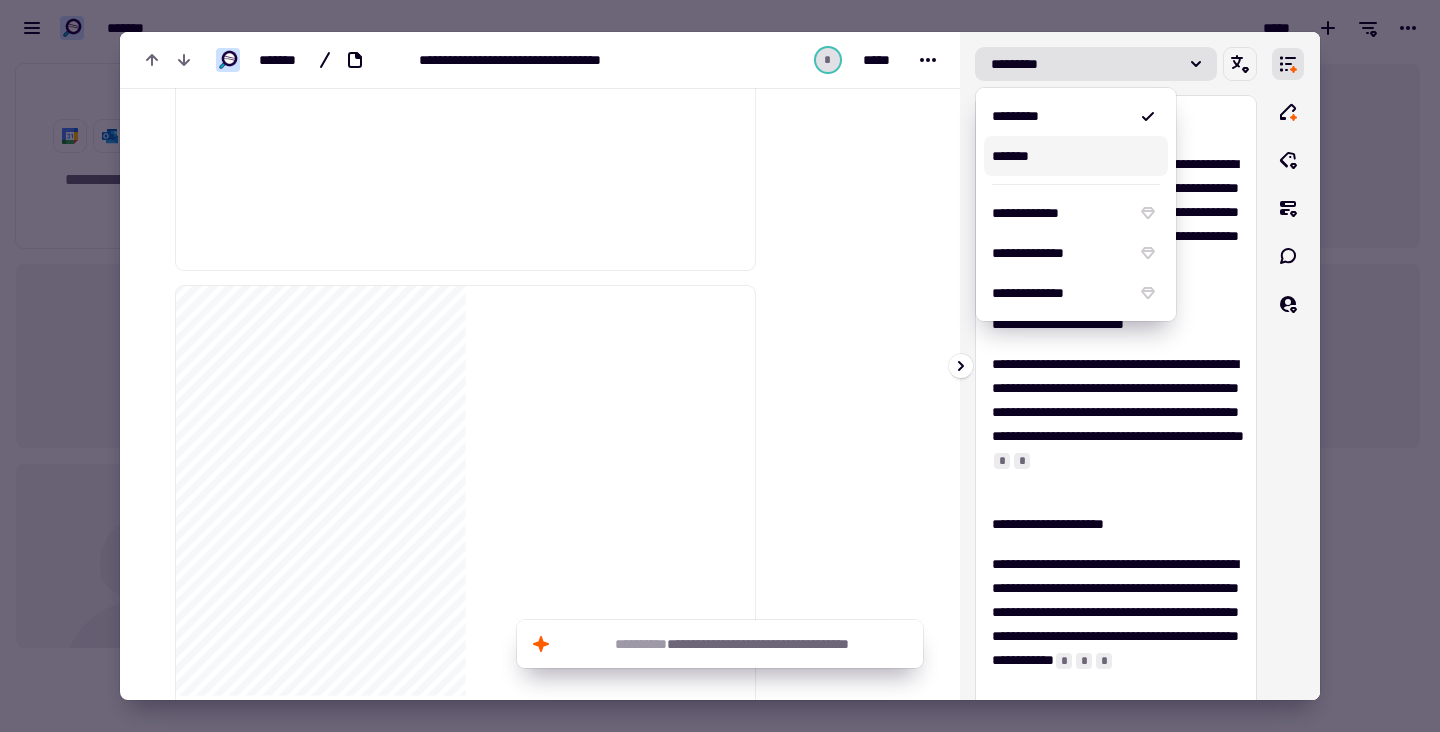 click on "*******" at bounding box center [1076, 156] 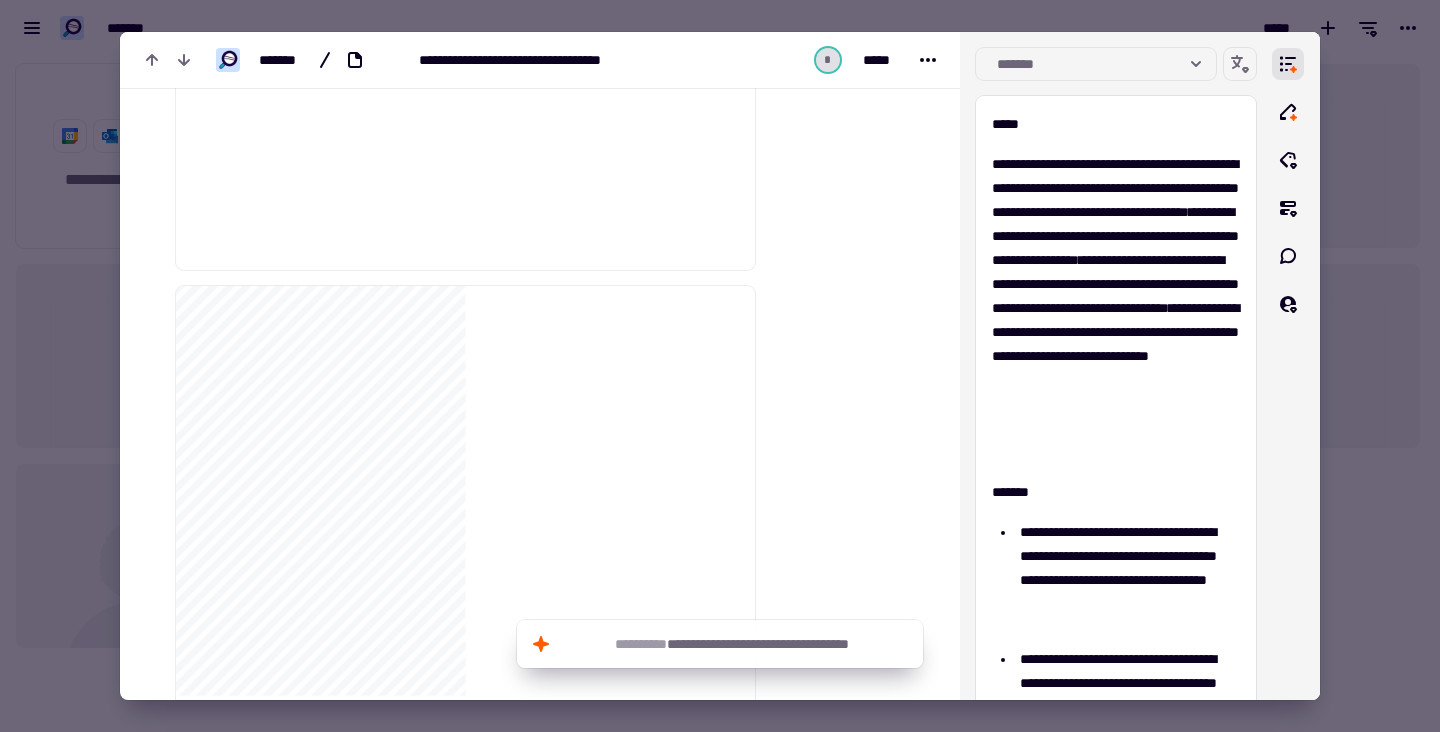 scroll, scrollTop: 0, scrollLeft: 0, axis: both 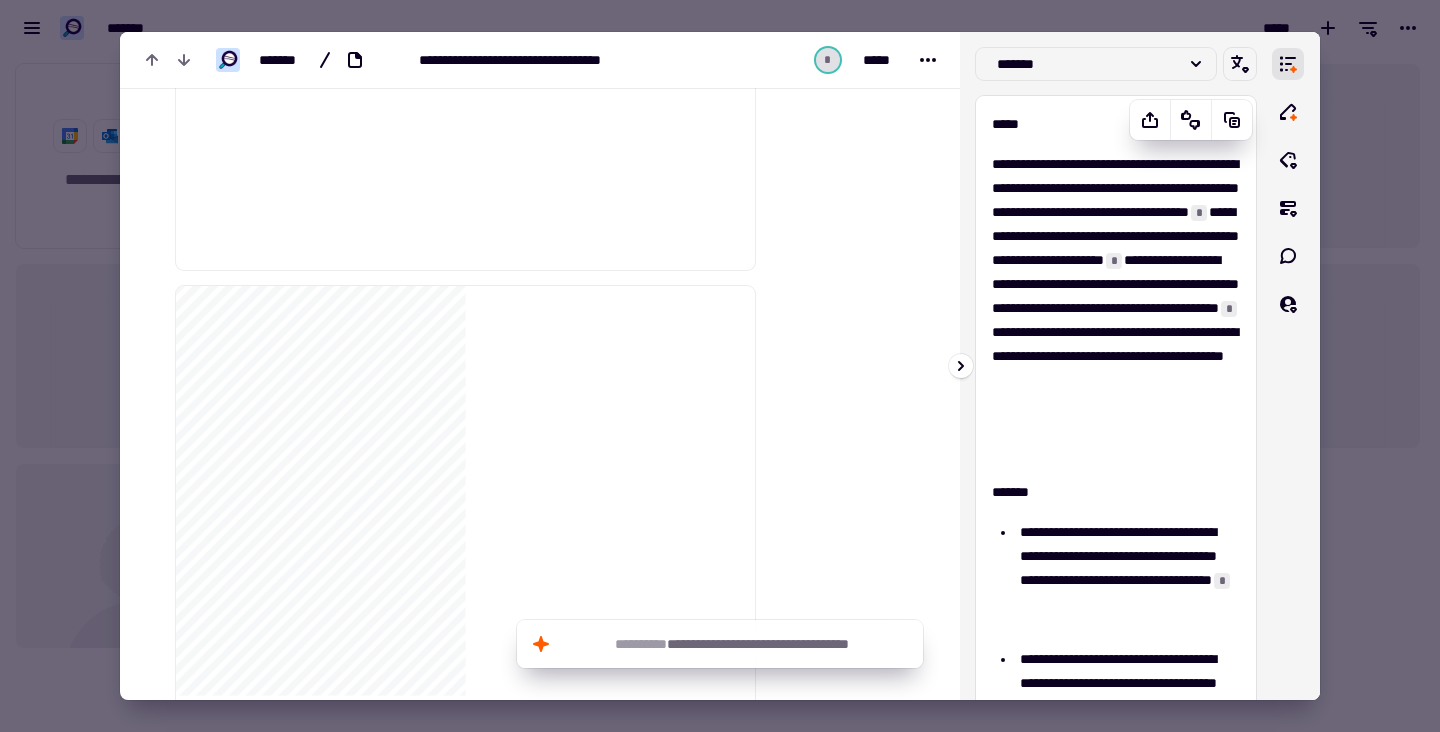 click on "*****" at bounding box center (1116, 124) 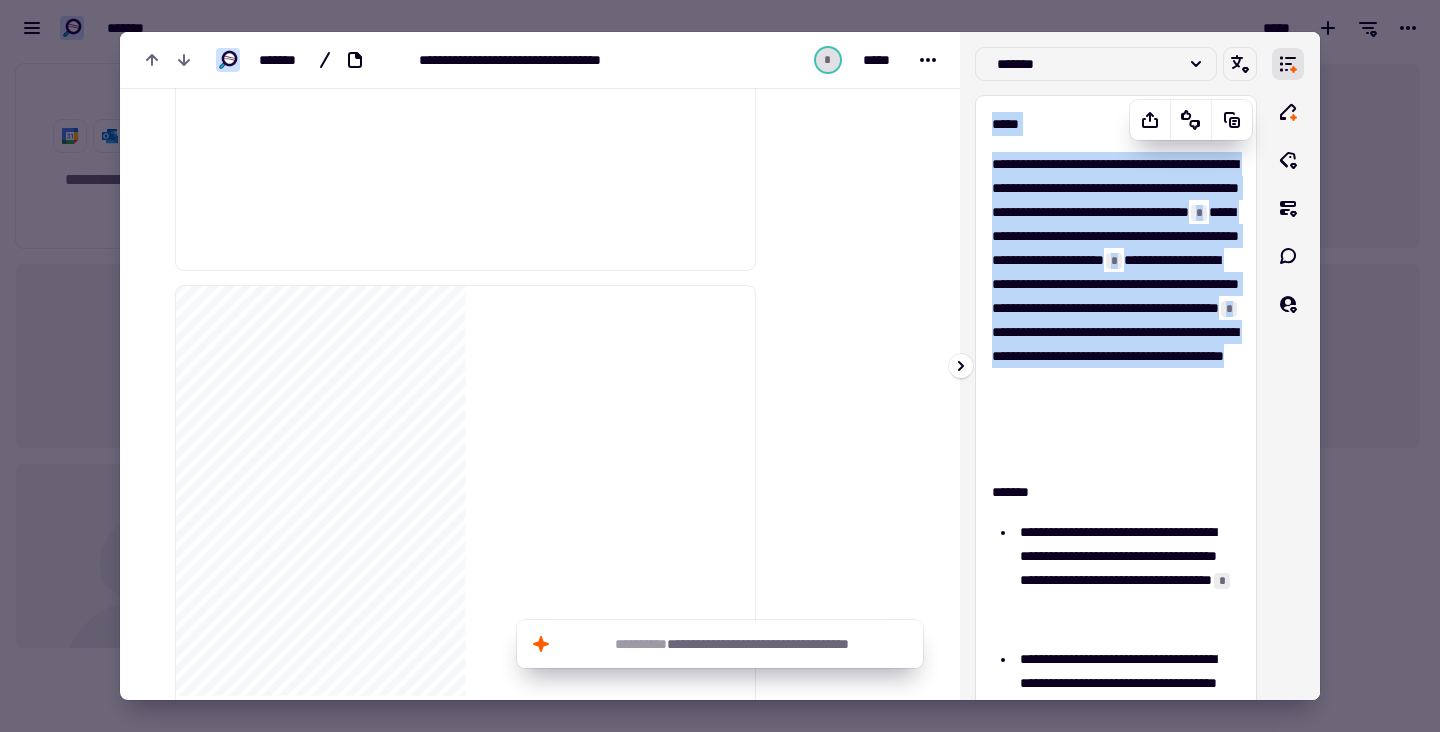 drag, startPoint x: 1161, startPoint y: 455, endPoint x: 981, endPoint y: 129, distance: 372.39227 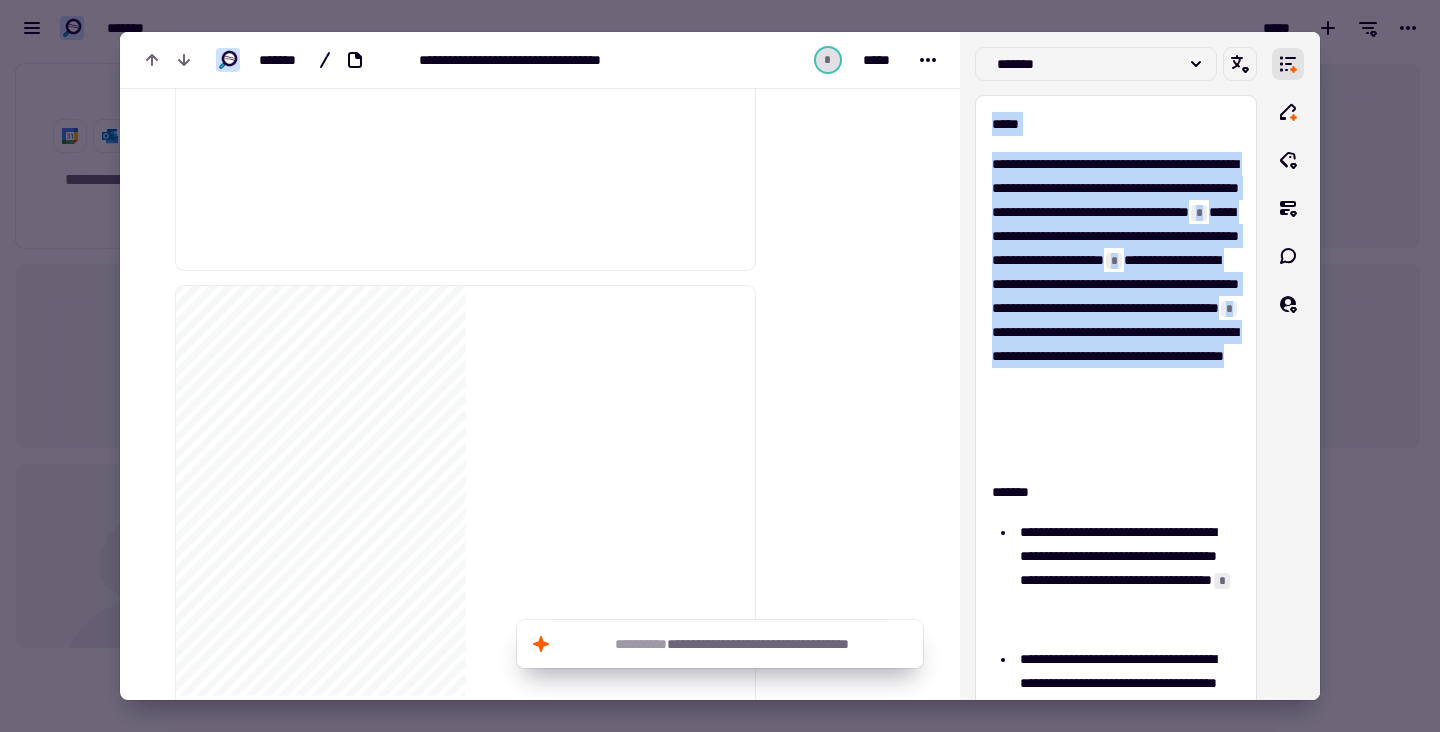 copy on "[FIRST] [LAST] [PHONE] [EMAIL] [ADDRESS] [CITY] [STATE] [POSTAL_CODE] [COUNTRY] [CREDIT_CARD] [EXPIRY_DATE] [CVV] [DOB]" 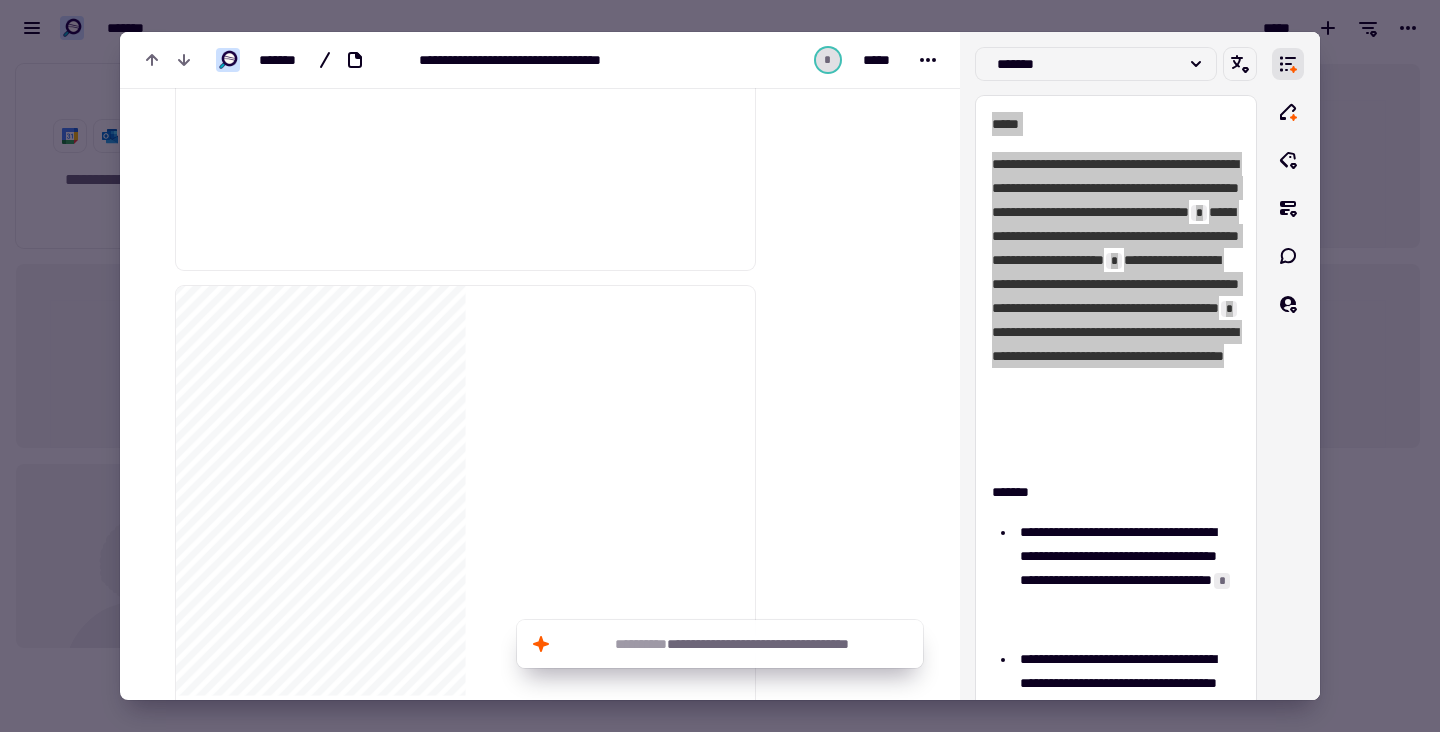 scroll, scrollTop: 852, scrollLeft: 0, axis: vertical 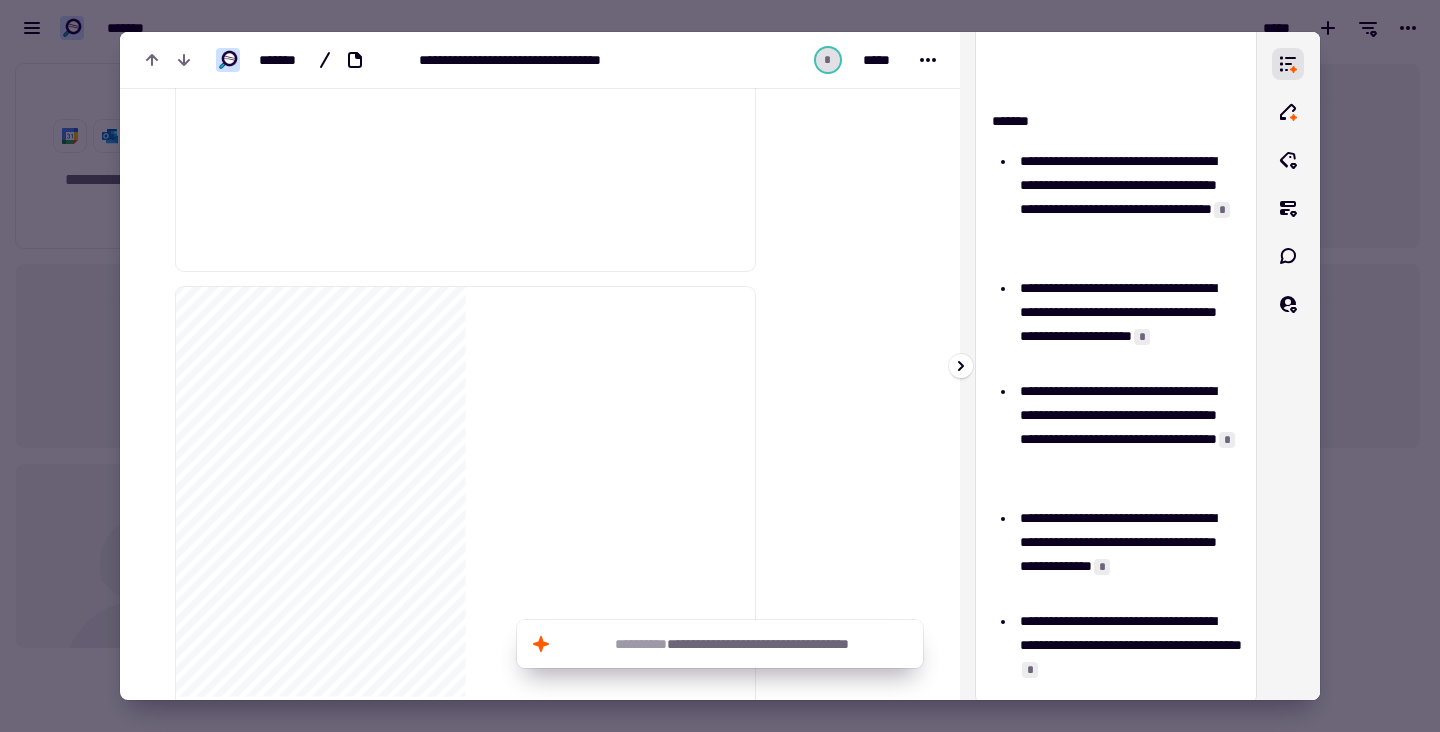 click on "[FIRST] [LAST] [PHONE] [EMAIL]" at bounding box center [1130, 209] 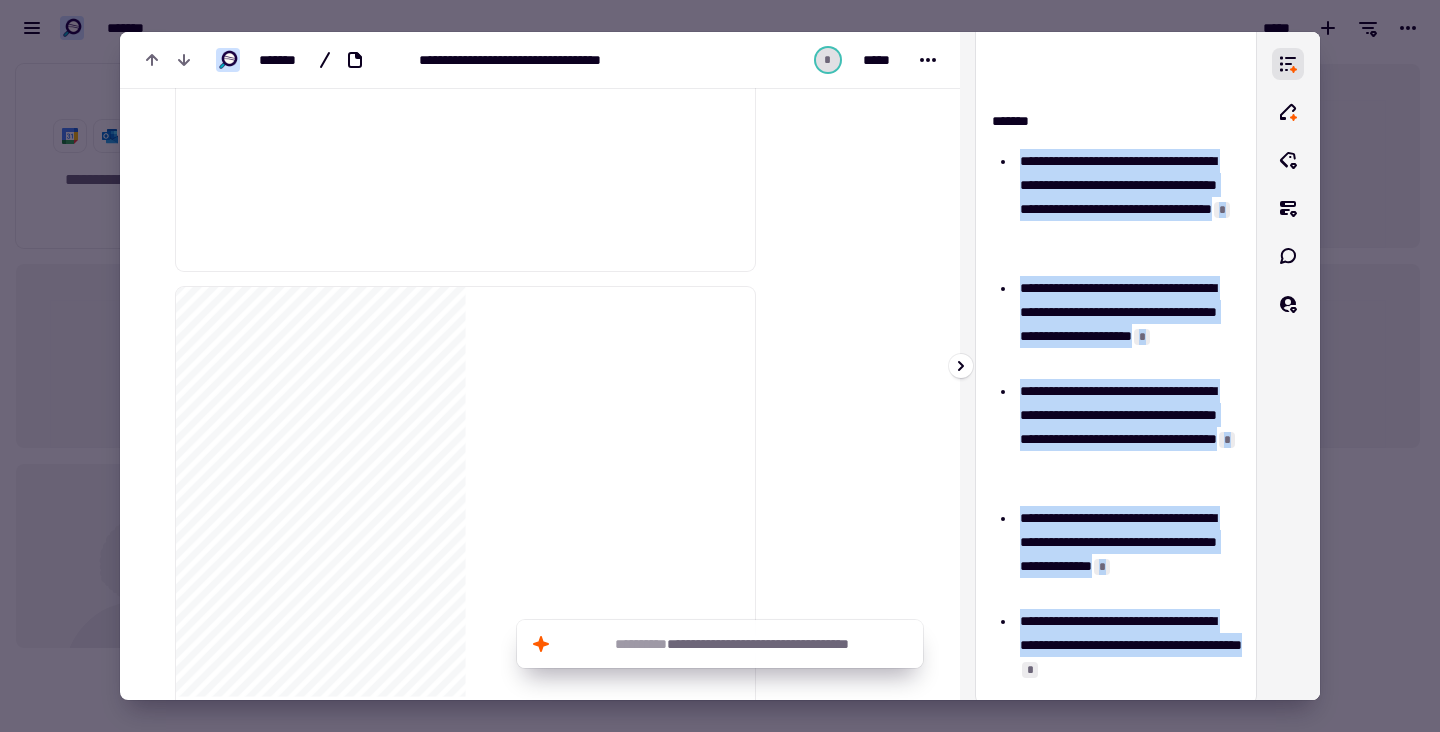 drag, startPoint x: 1019, startPoint y: 157, endPoint x: 1214, endPoint y: 670, distance: 548.81146 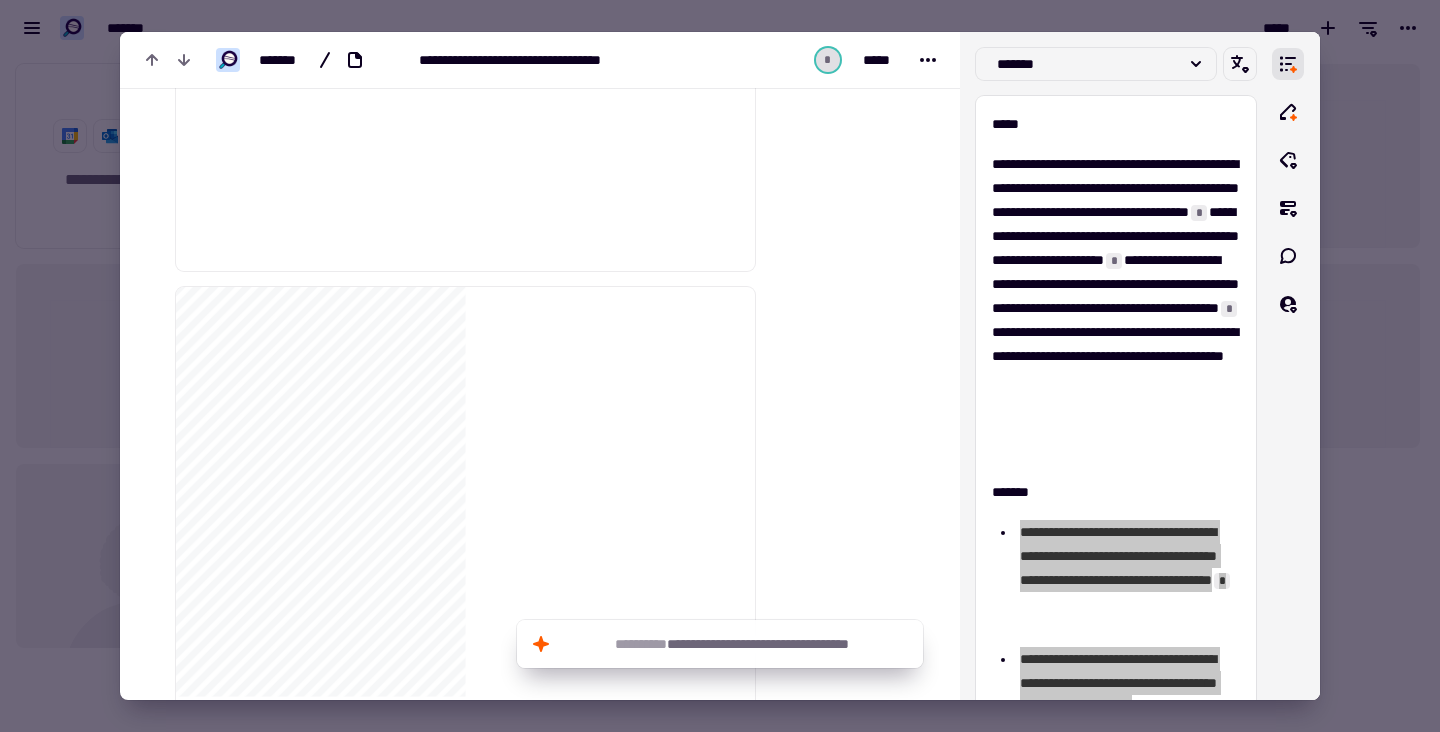 scroll, scrollTop: 0, scrollLeft: 0, axis: both 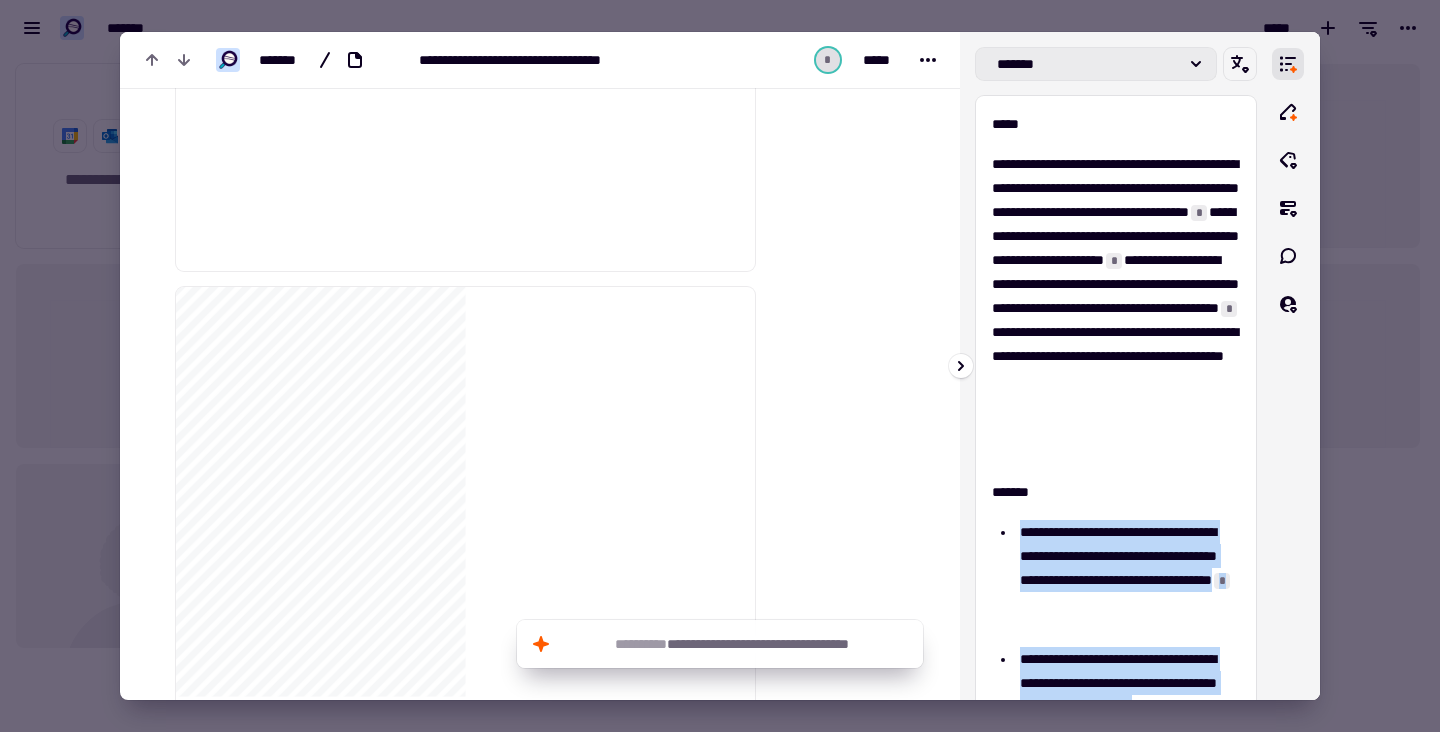 click on "*******" 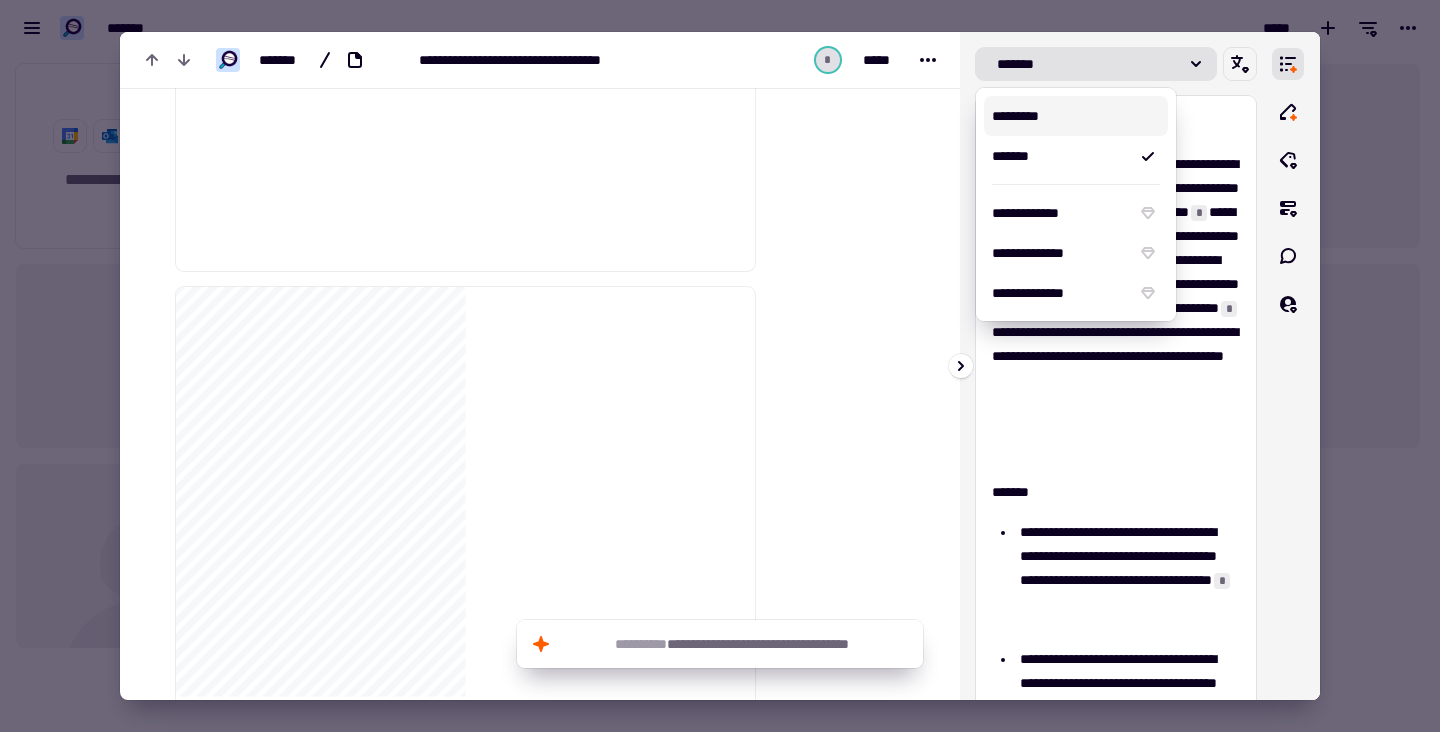 click on "*********" at bounding box center (1076, 116) 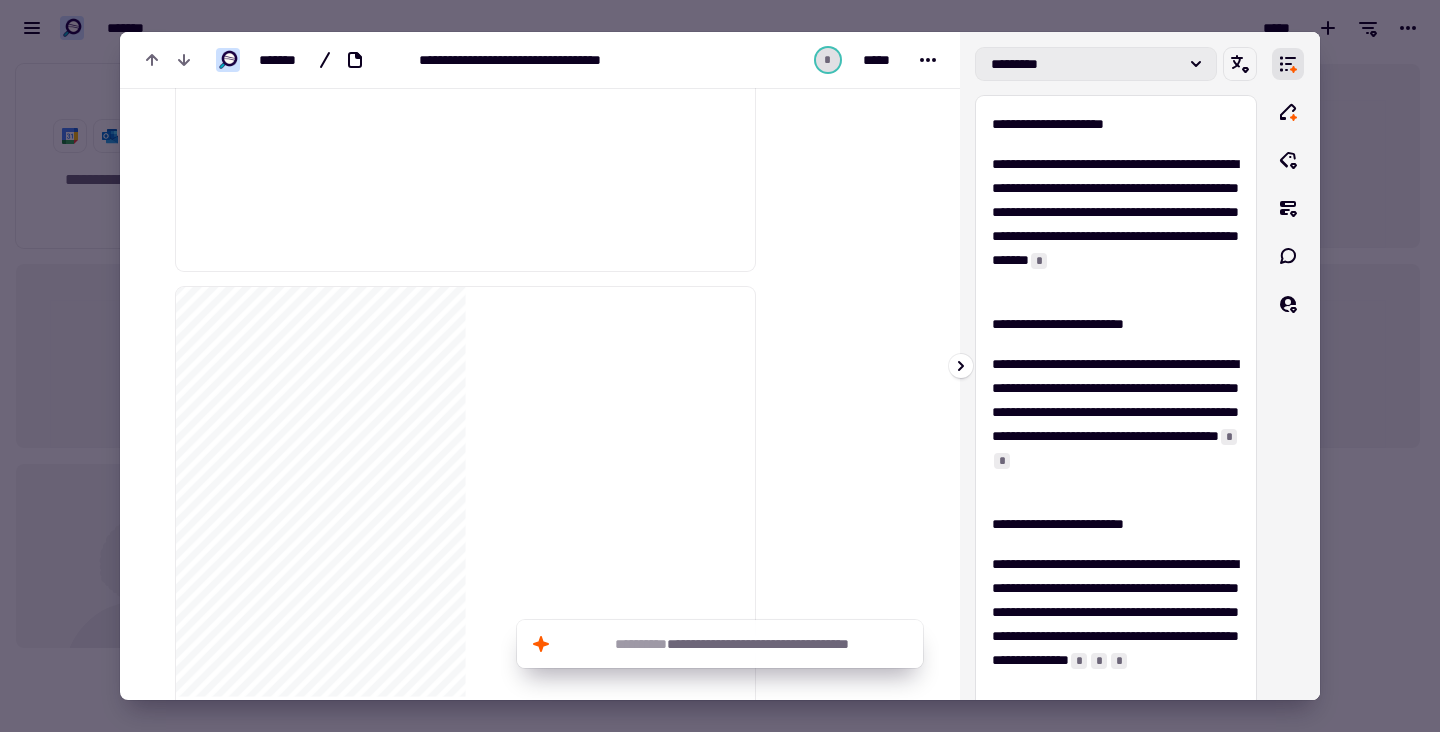 click on "*********" 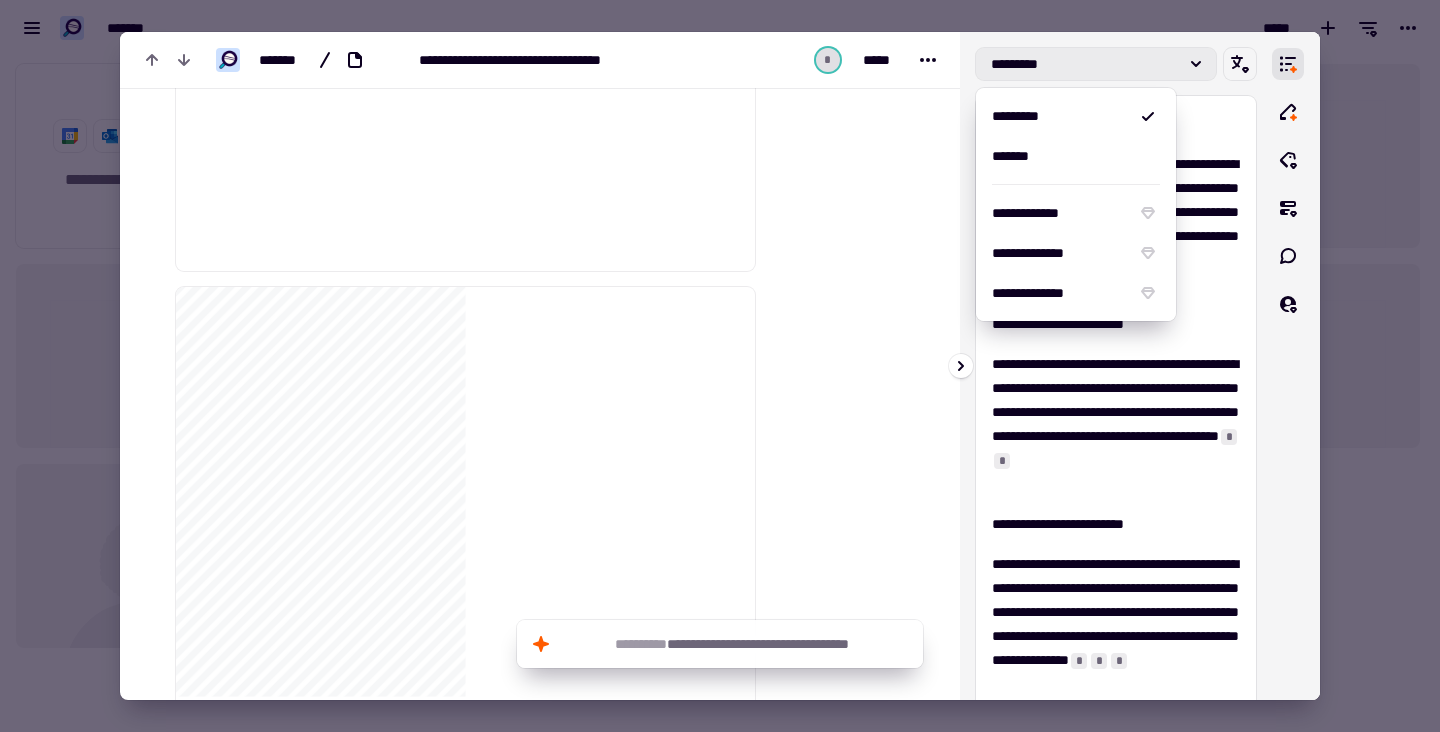 click on "*********" 